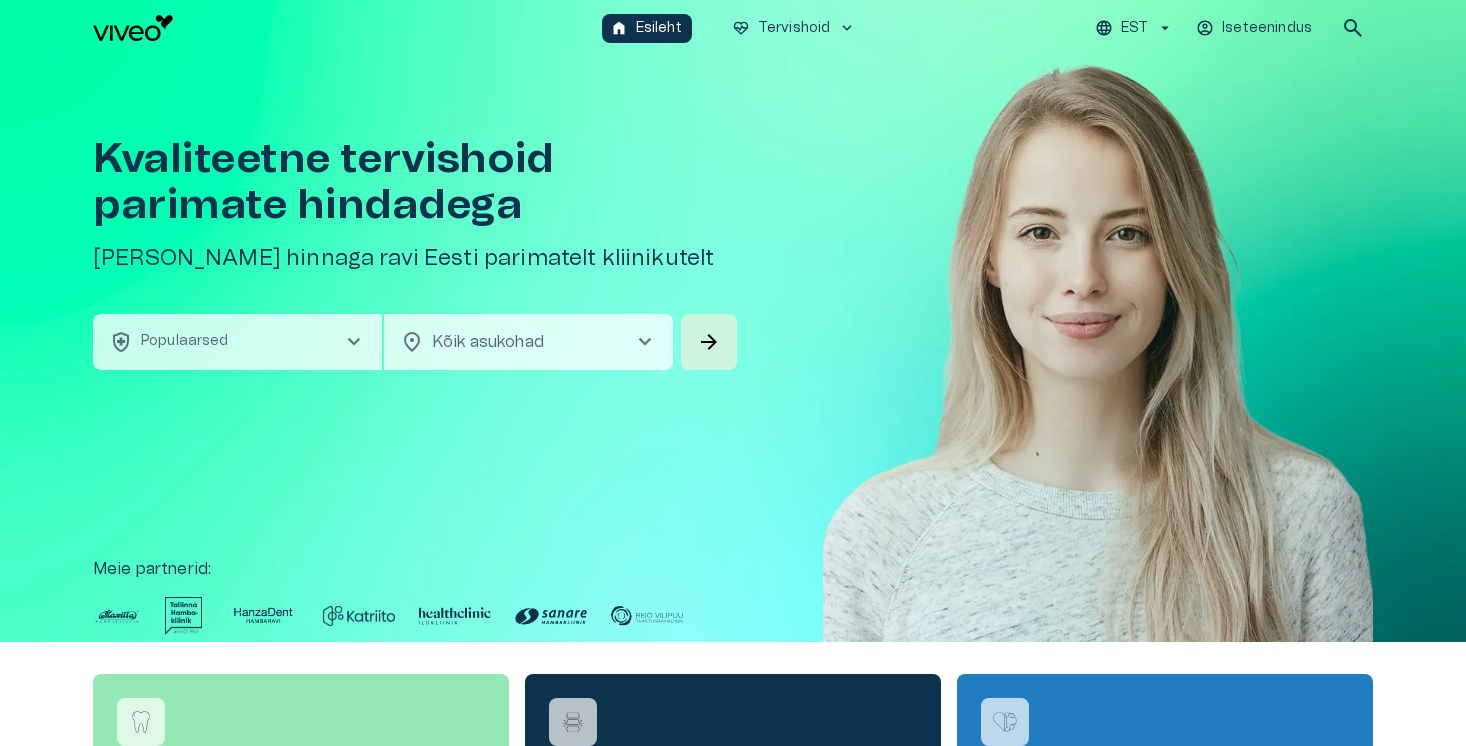 scroll, scrollTop: 0, scrollLeft: 0, axis: both 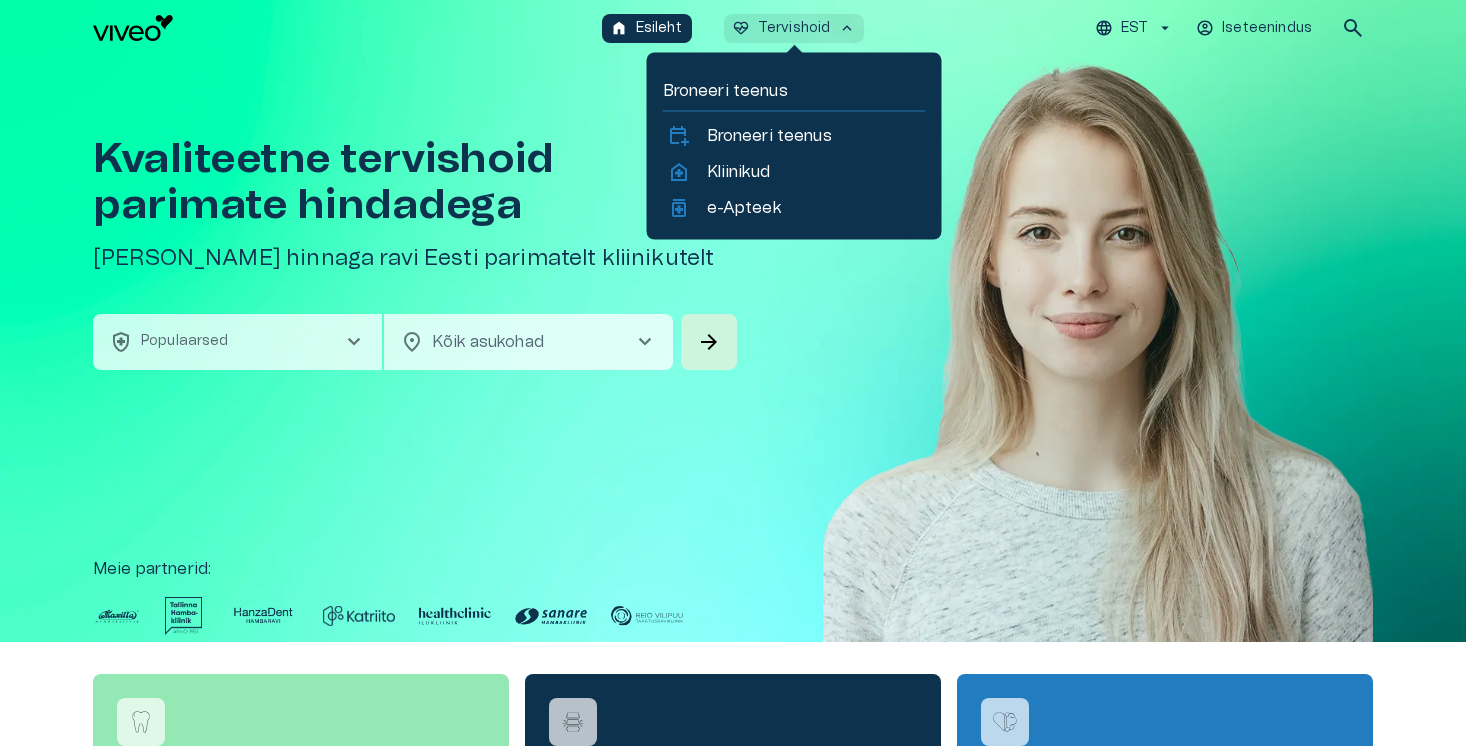 click on "Tervishoid" at bounding box center [794, 28] 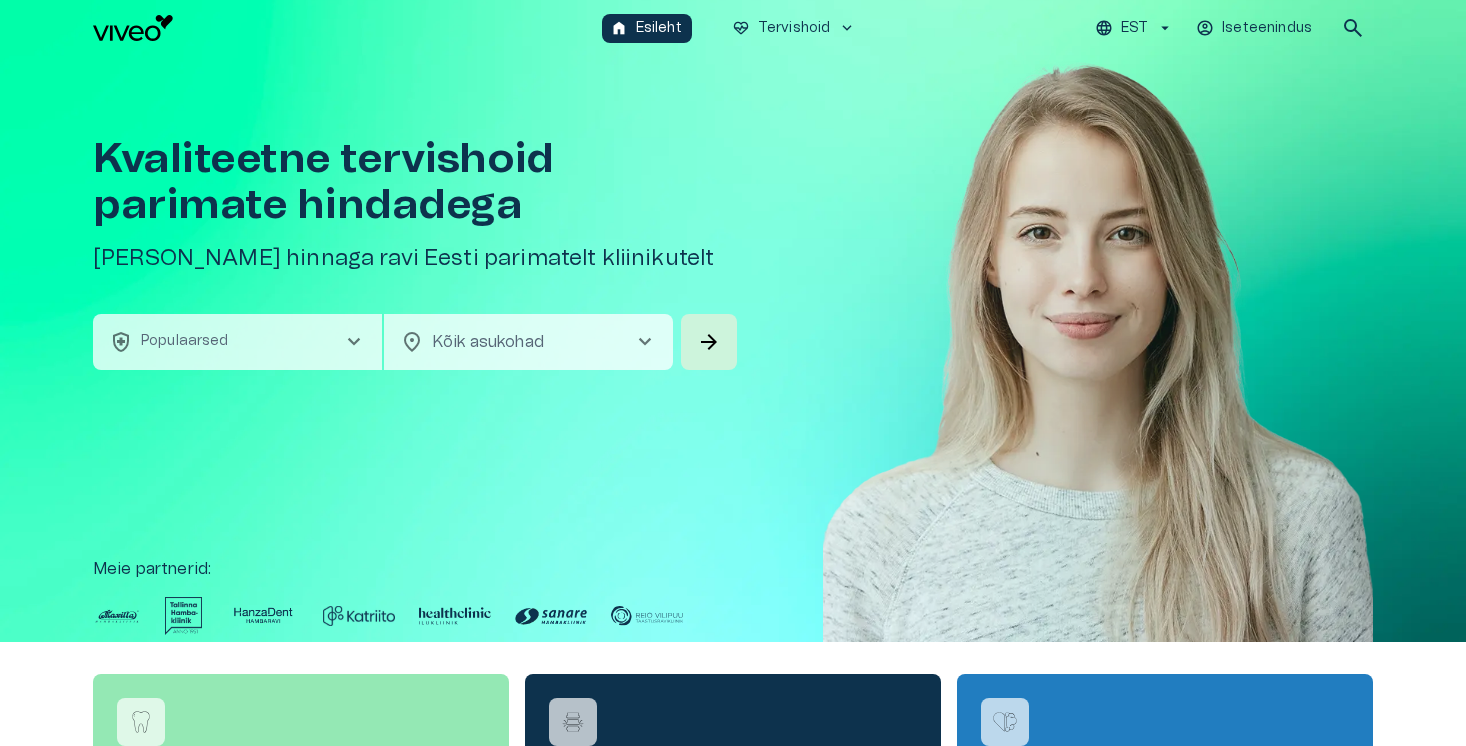 click on "health_and_safety Populaarsed chevron_right" at bounding box center (237, 342) 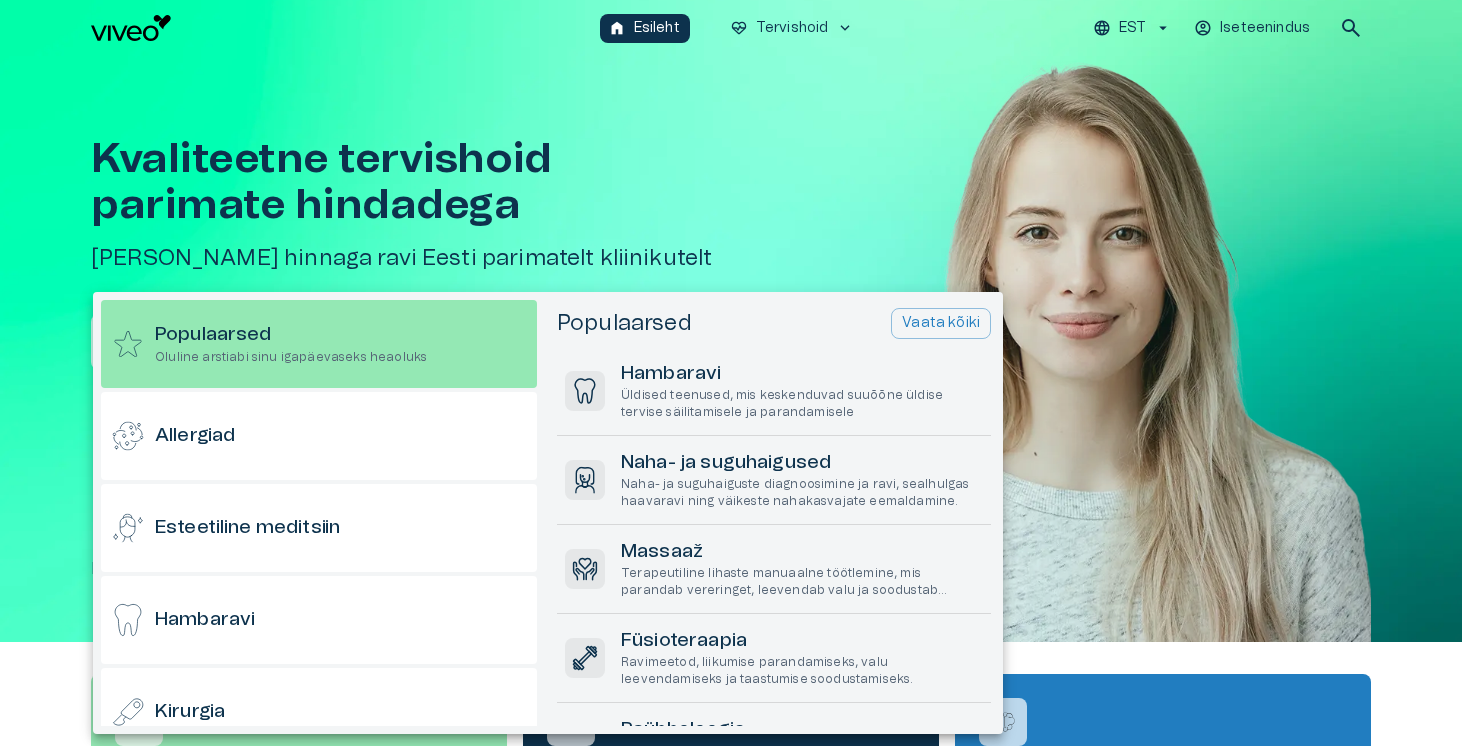 scroll, scrollTop: 56, scrollLeft: 0, axis: vertical 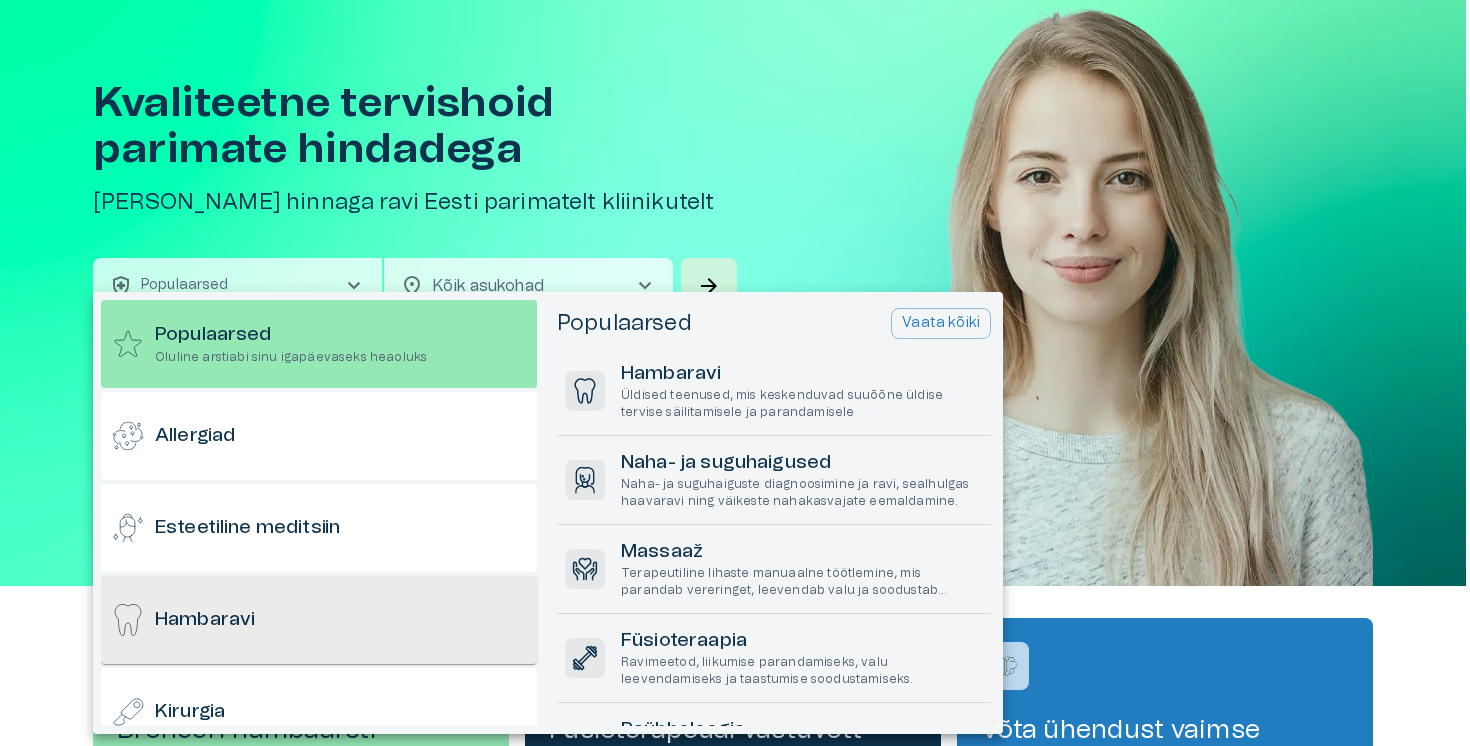 click on "Hambaravi" at bounding box center [205, 620] 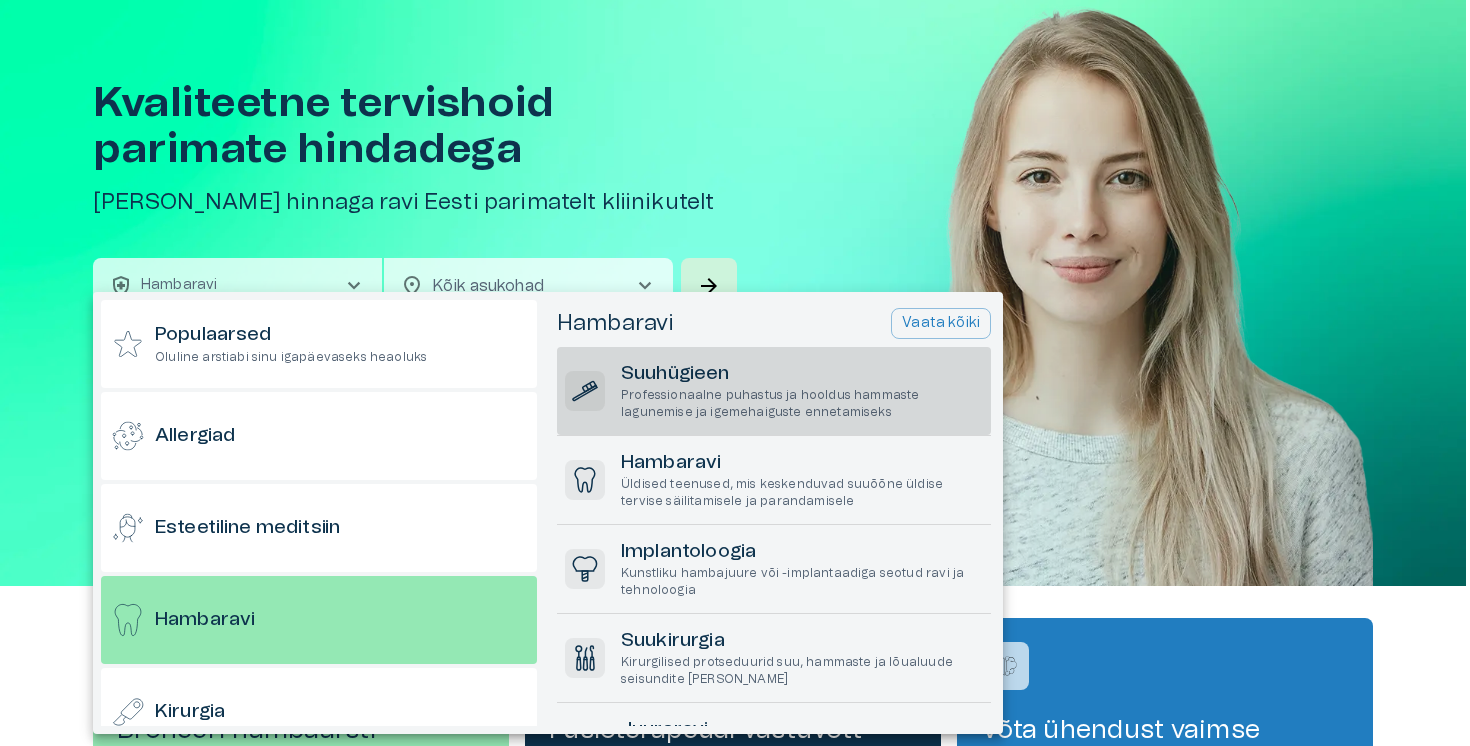 click on "Professionaalne puhastus ja hooldus hammaste lagunemise ja igemehaiguste ennetamiseks" at bounding box center (802, 404) 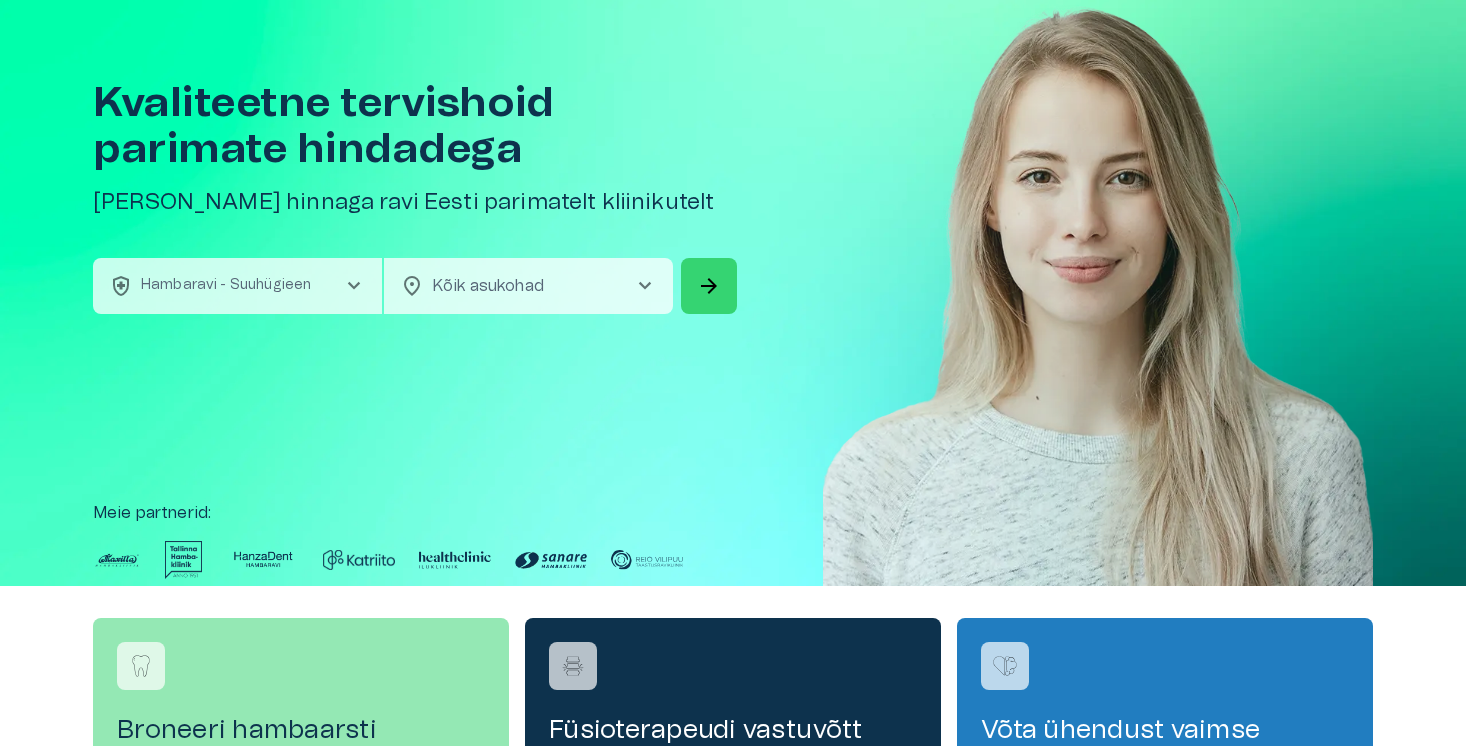 click on "arrow_forward" at bounding box center (709, 286) 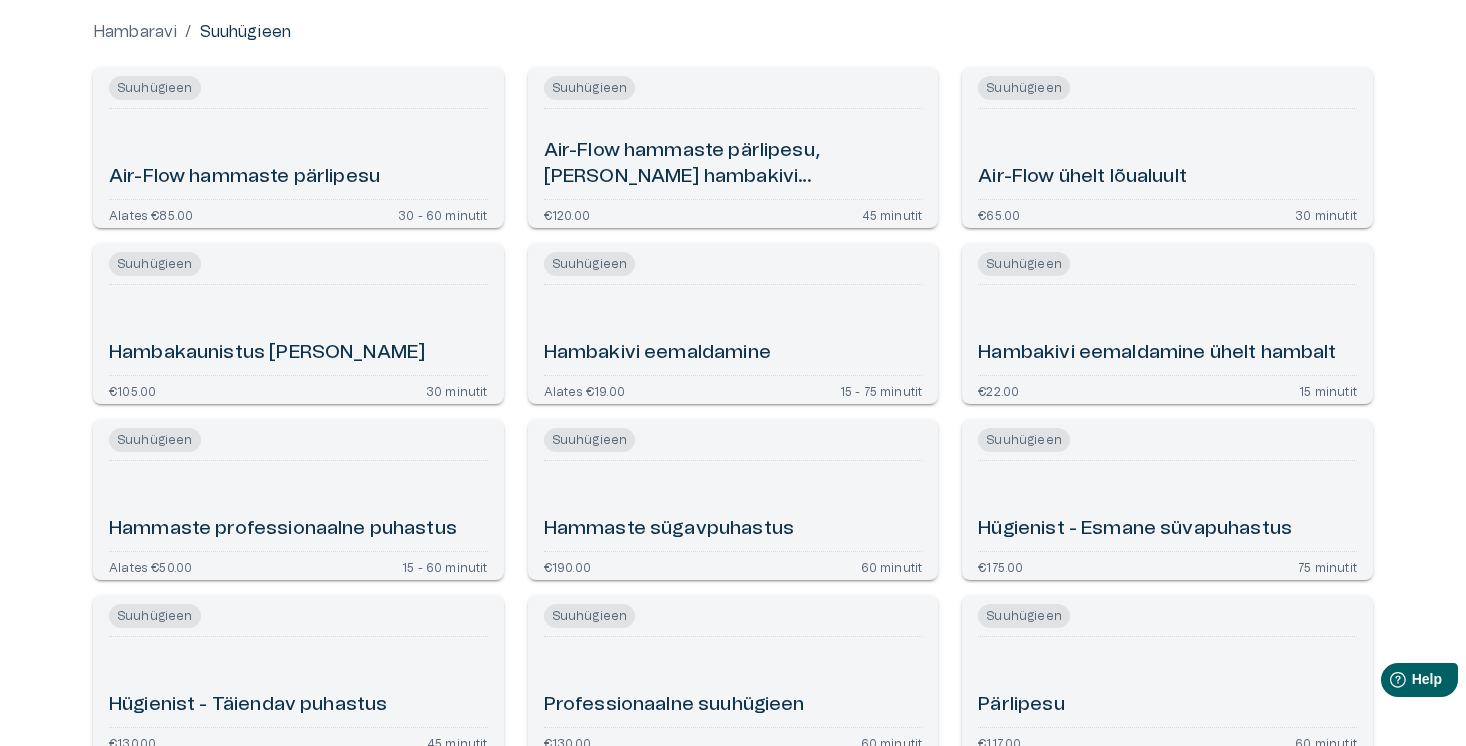 scroll, scrollTop: 0, scrollLeft: 0, axis: both 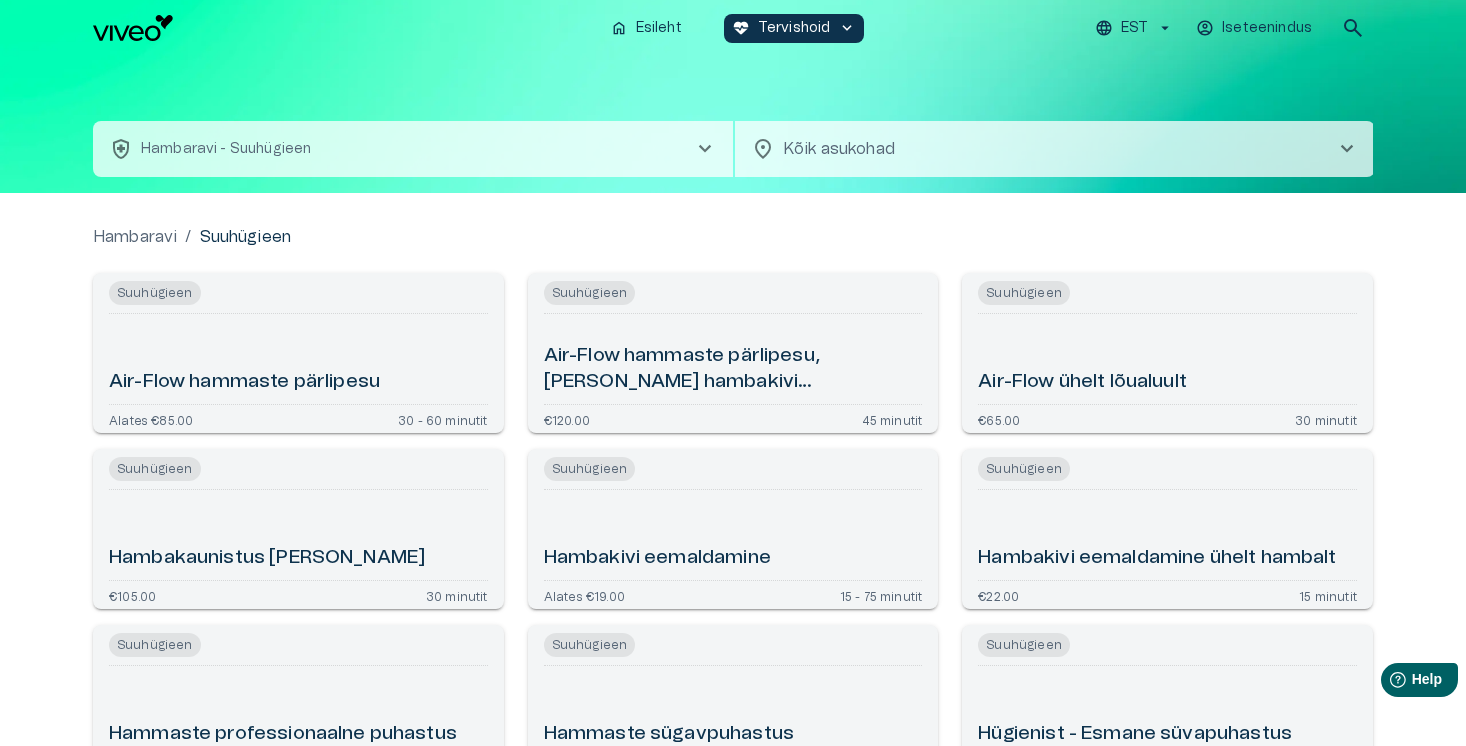 click on "health_and_safety Hambaravi - Suuhügieen chevron_right" at bounding box center [413, 149] 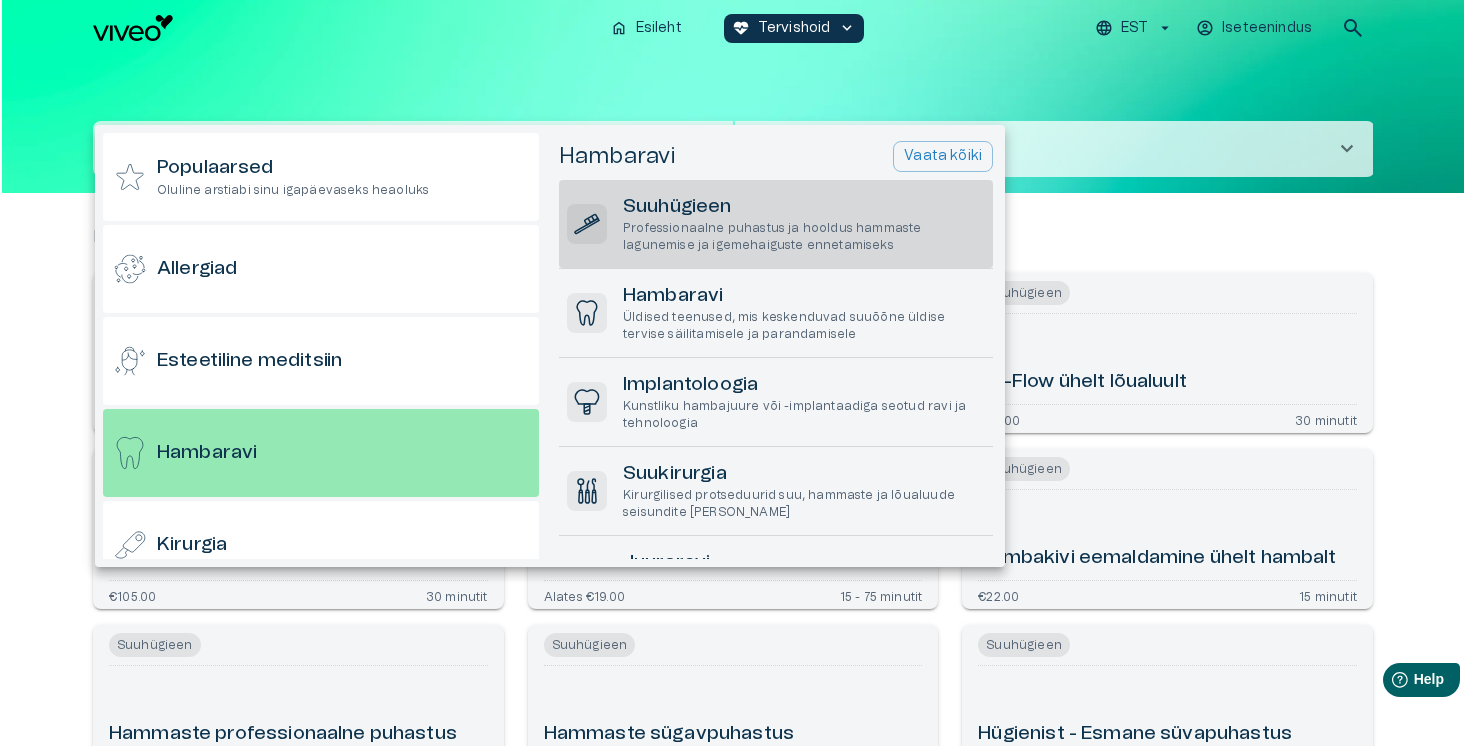 scroll, scrollTop: 56, scrollLeft: 0, axis: vertical 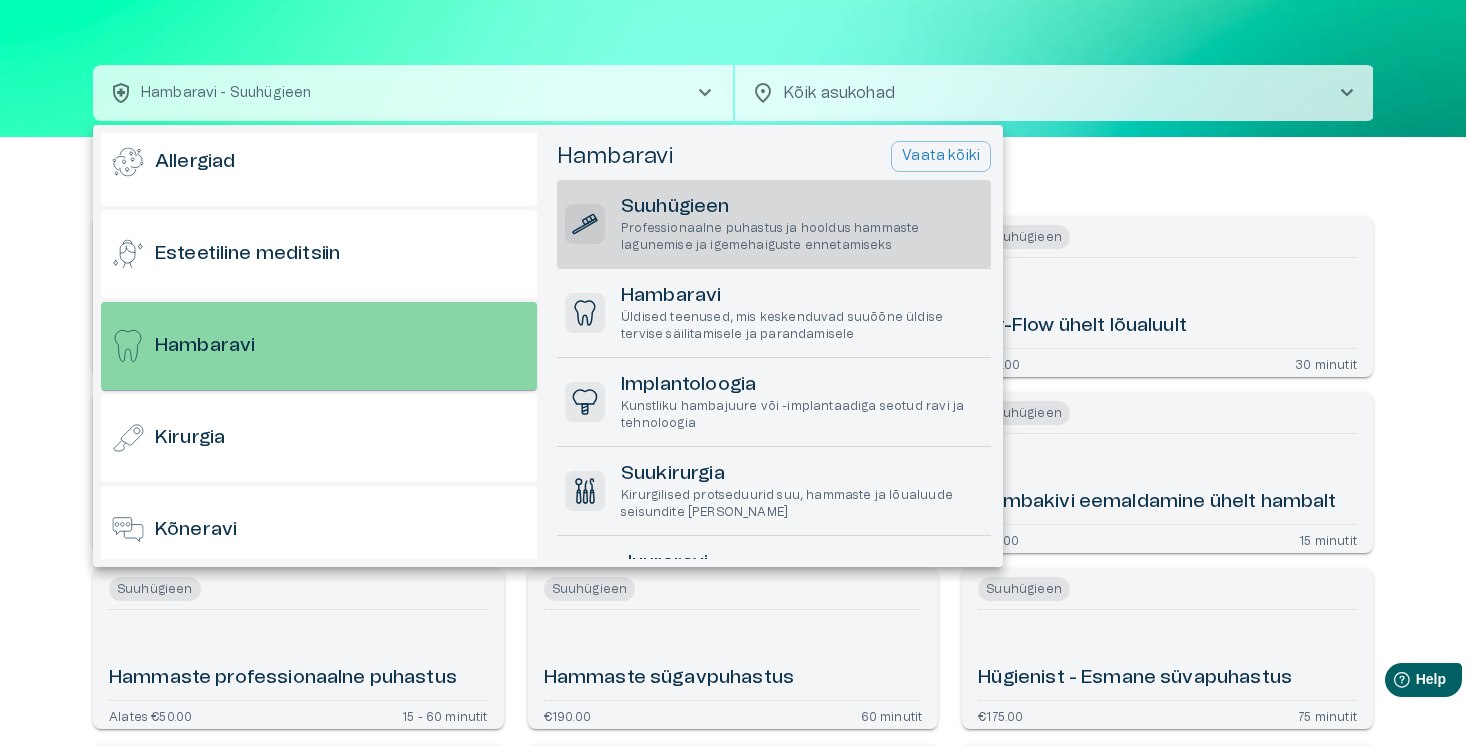 click on "Hambaravi" at bounding box center [319, 346] 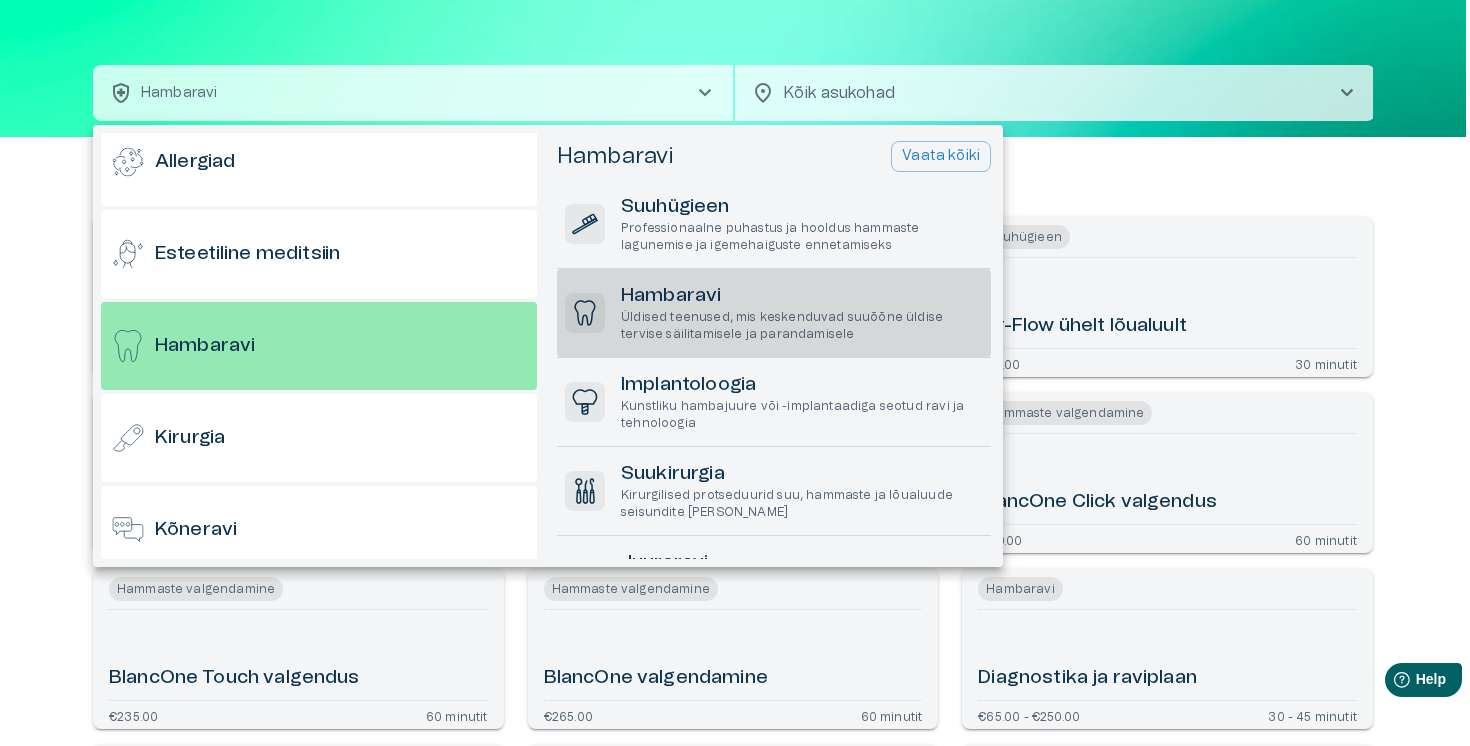 click on "Üldised teenused, mis keskenduvad suuõõne üldise tervise säilitamisele ja parandamisele" at bounding box center [802, 326] 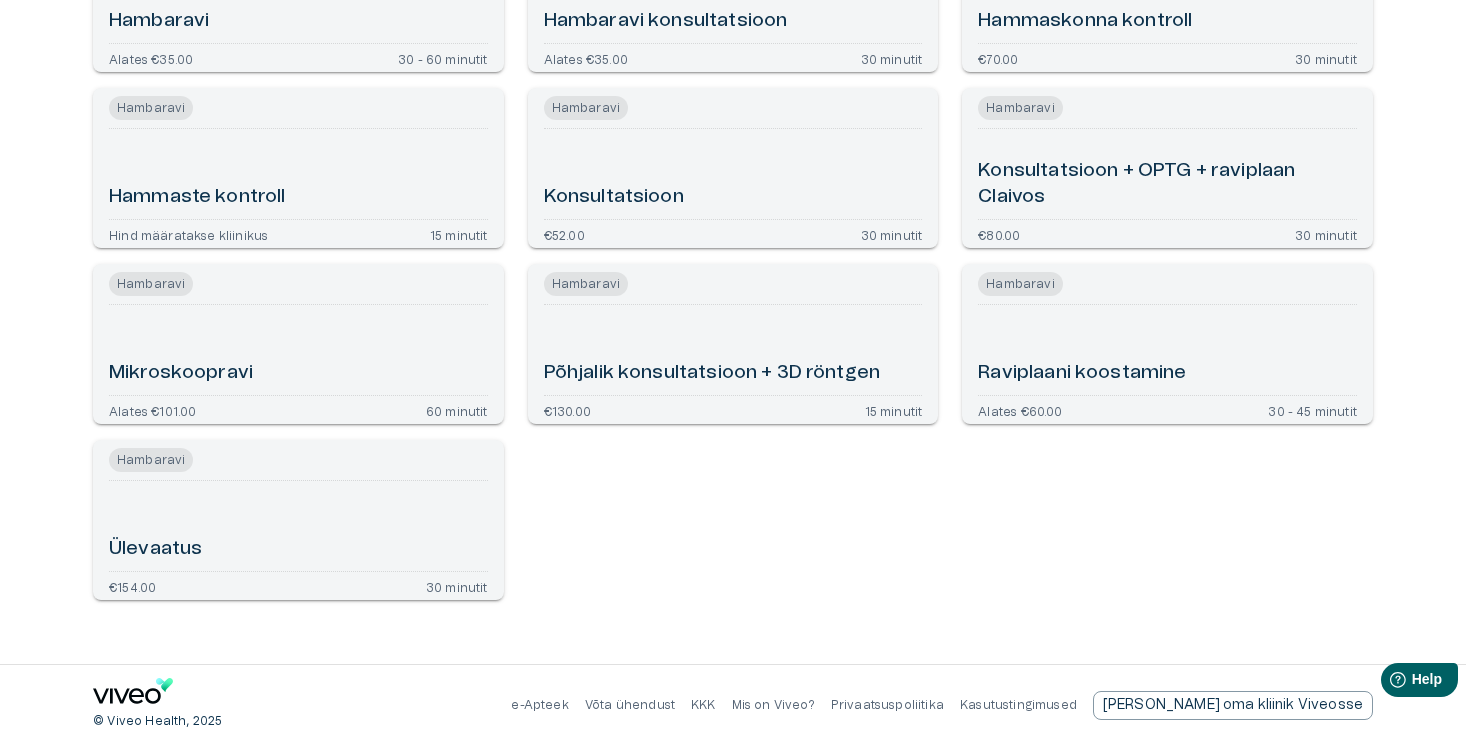 scroll, scrollTop: 0, scrollLeft: 0, axis: both 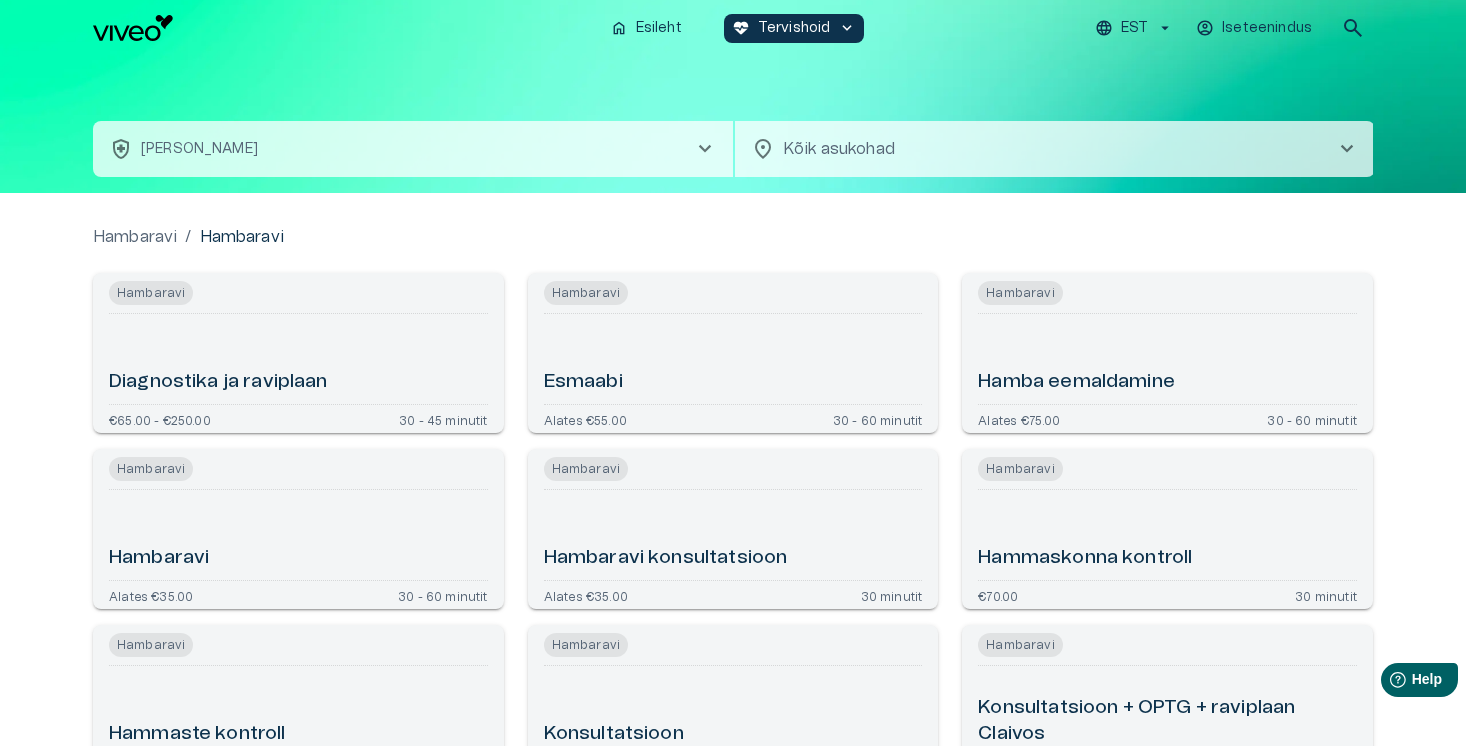 click on "health_and_safety [PERSON_NAME] chevron_right" at bounding box center [413, 149] 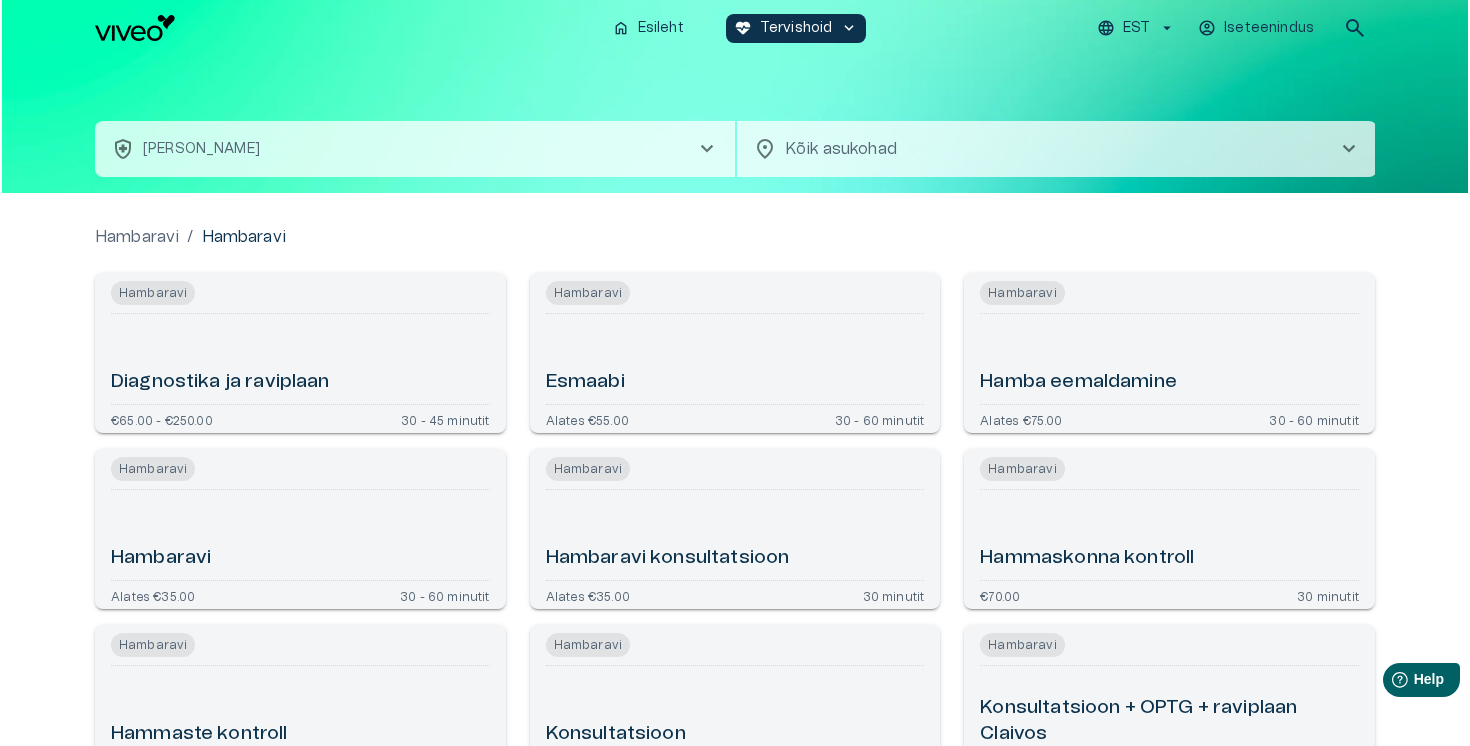scroll, scrollTop: 56, scrollLeft: 0, axis: vertical 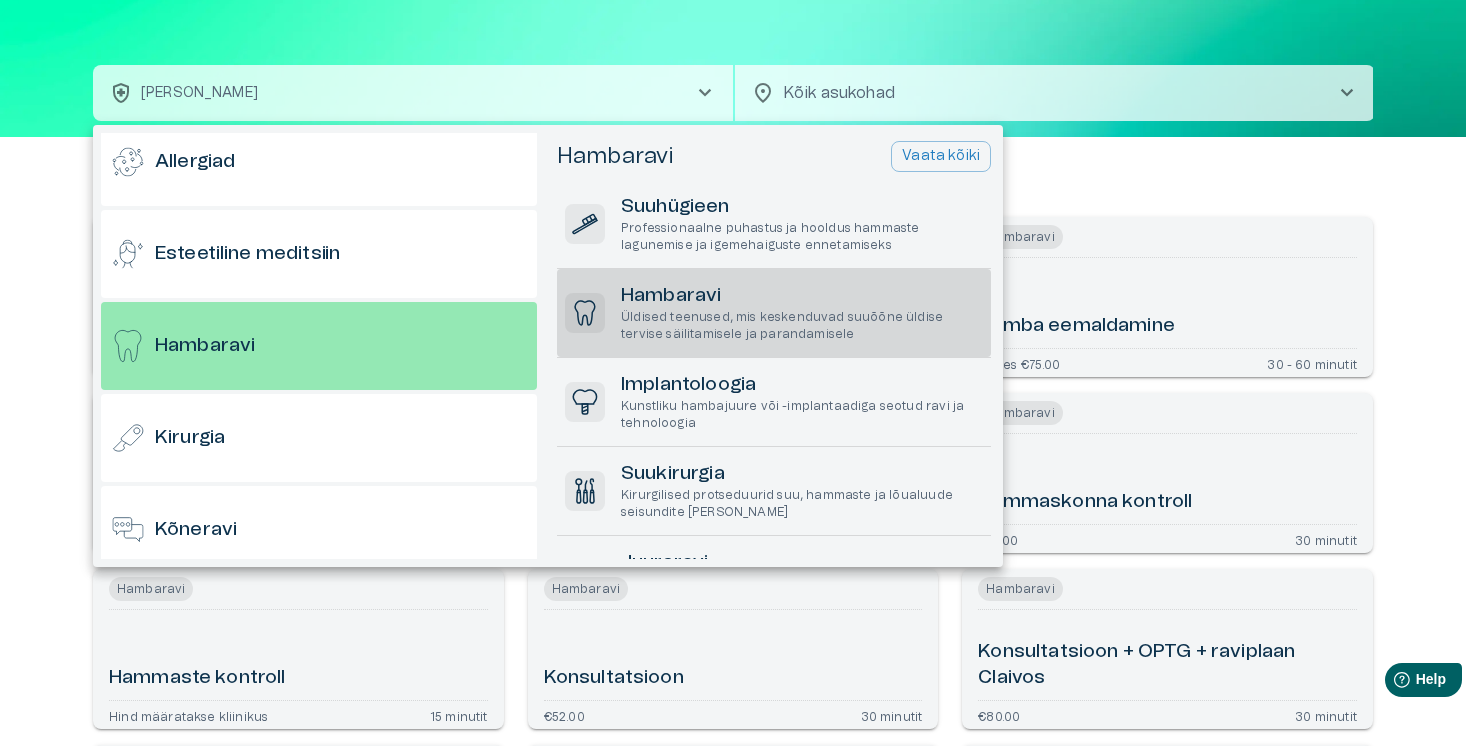 click at bounding box center (735, 373) 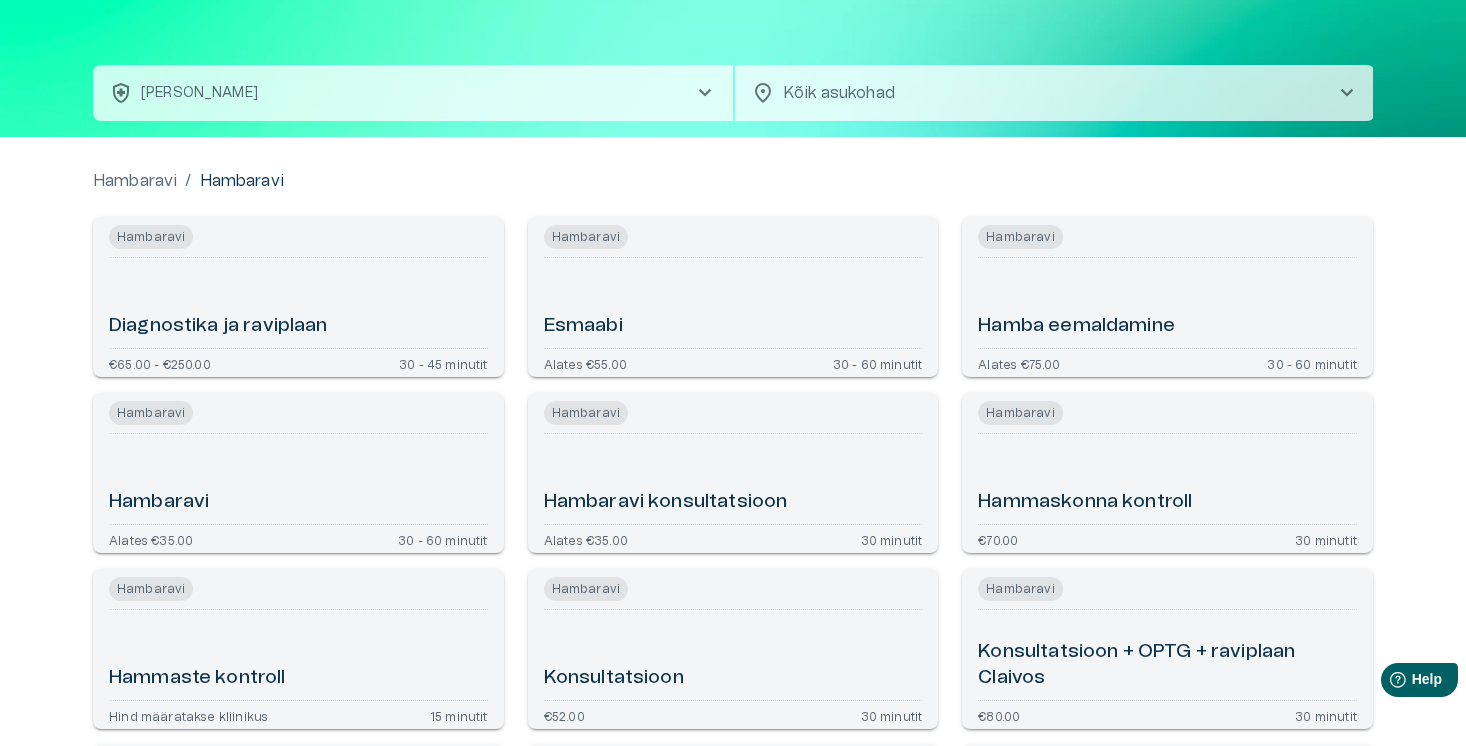click on "health_and_safety [PERSON_NAME] chevron_right" at bounding box center (413, 93) 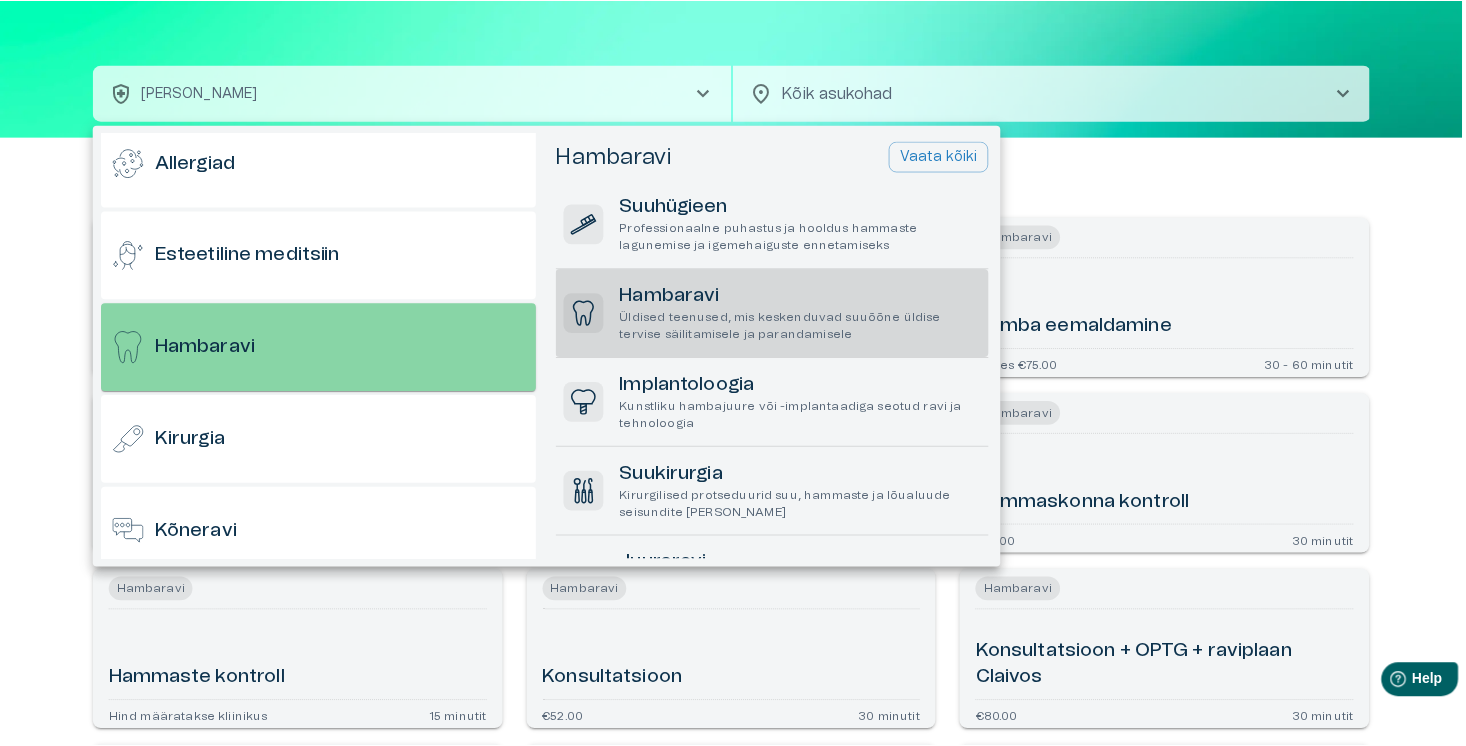 scroll, scrollTop: 107, scrollLeft: 0, axis: vertical 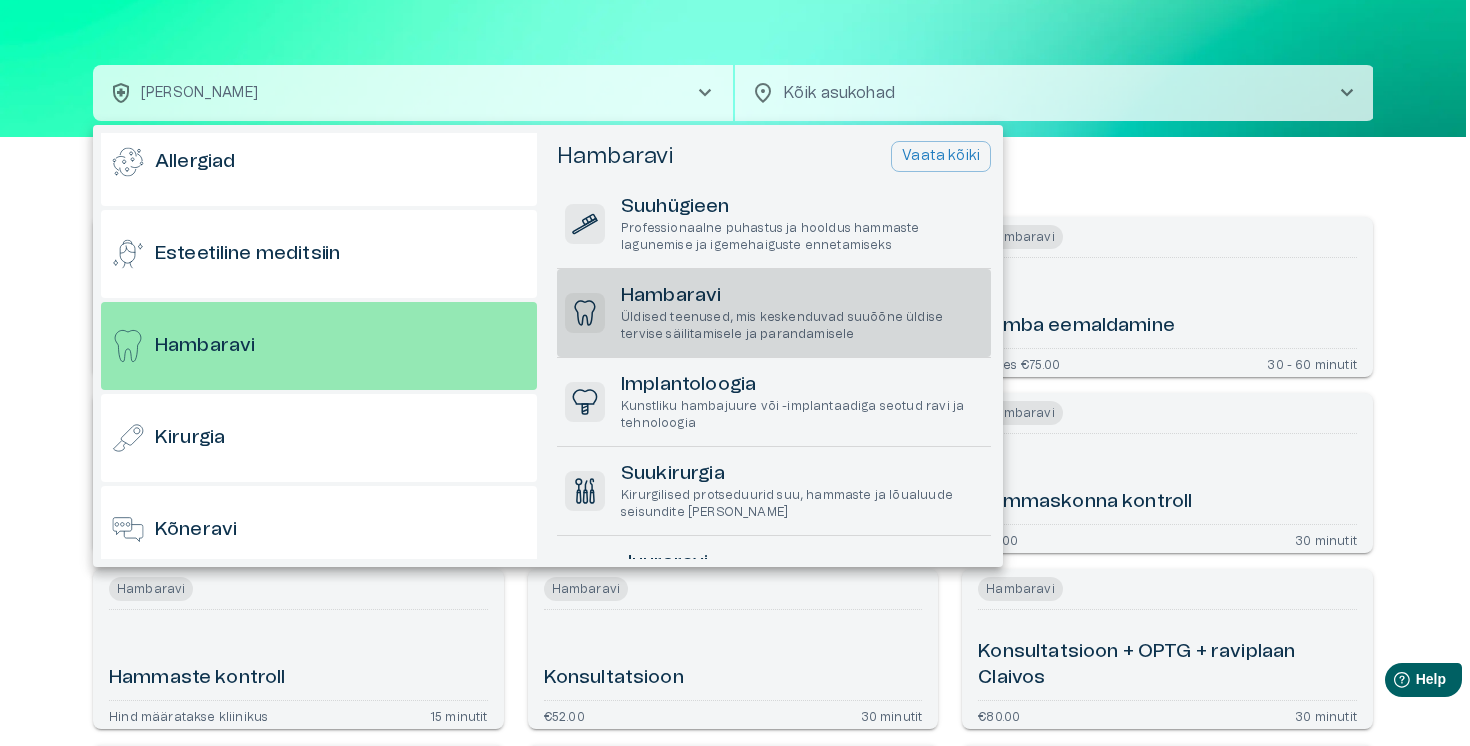 click on "[PERSON_NAME] Üldised teenused, mis keskenduvad suuõõne üldise tervise säilitamisele ja parandamisele" at bounding box center [774, 313] 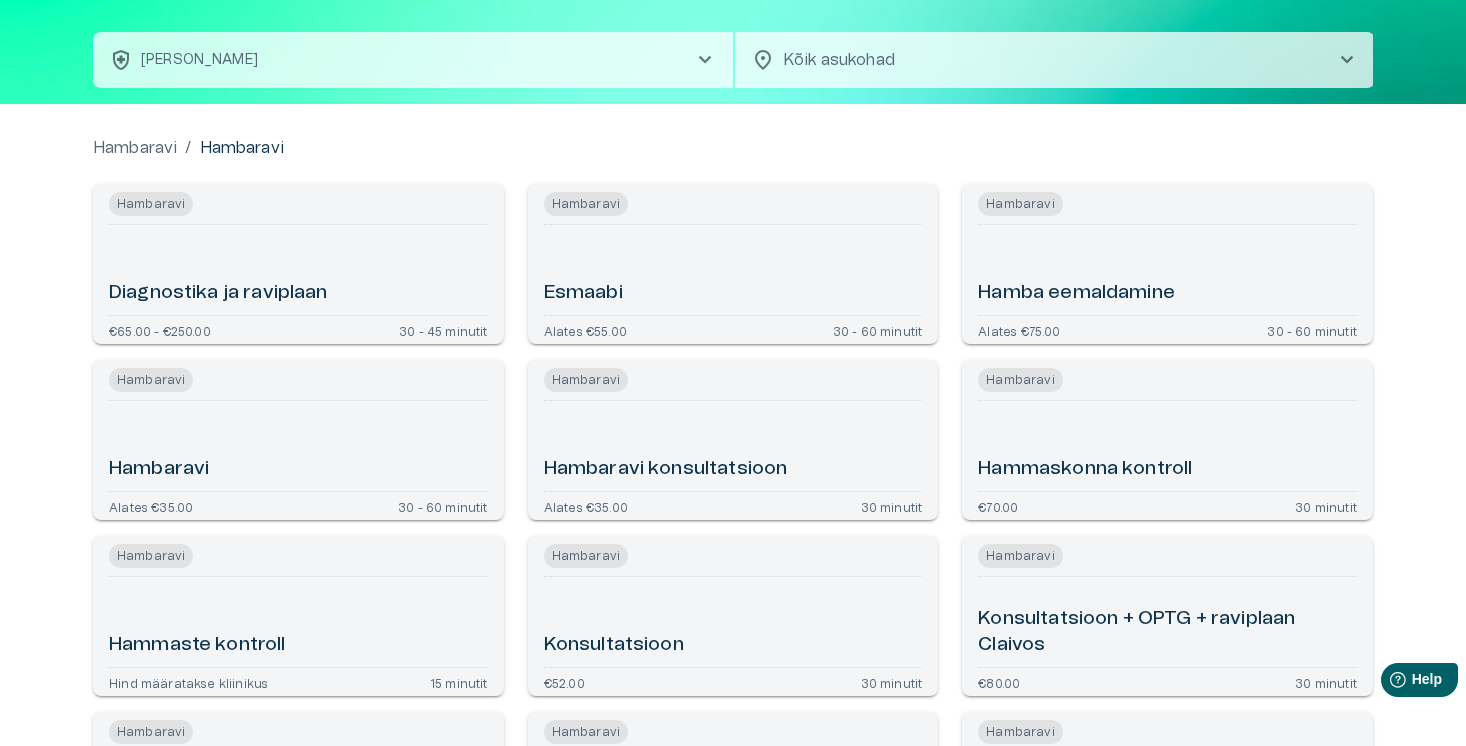 scroll, scrollTop: 0, scrollLeft: 0, axis: both 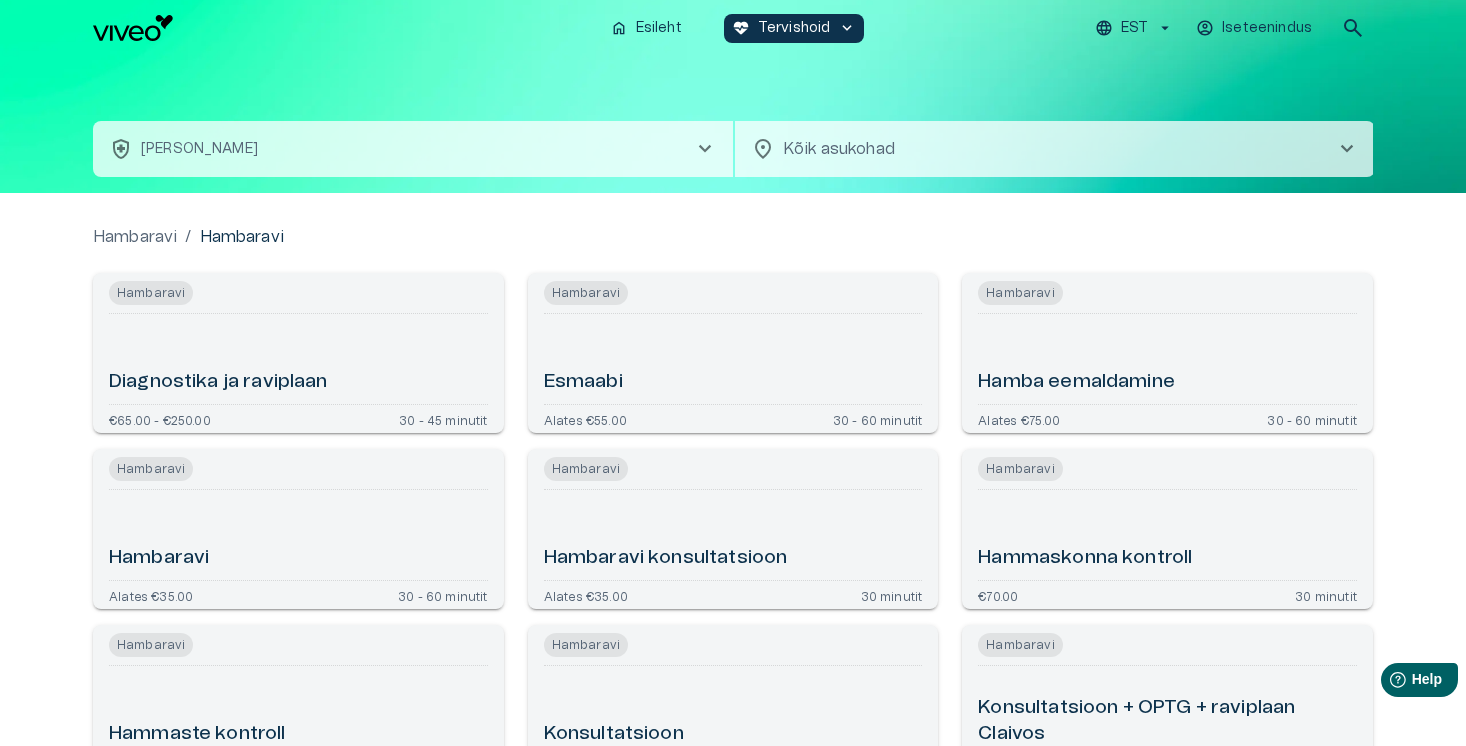 click on "health_and_safety [PERSON_NAME] chevron_right" at bounding box center [413, 149] 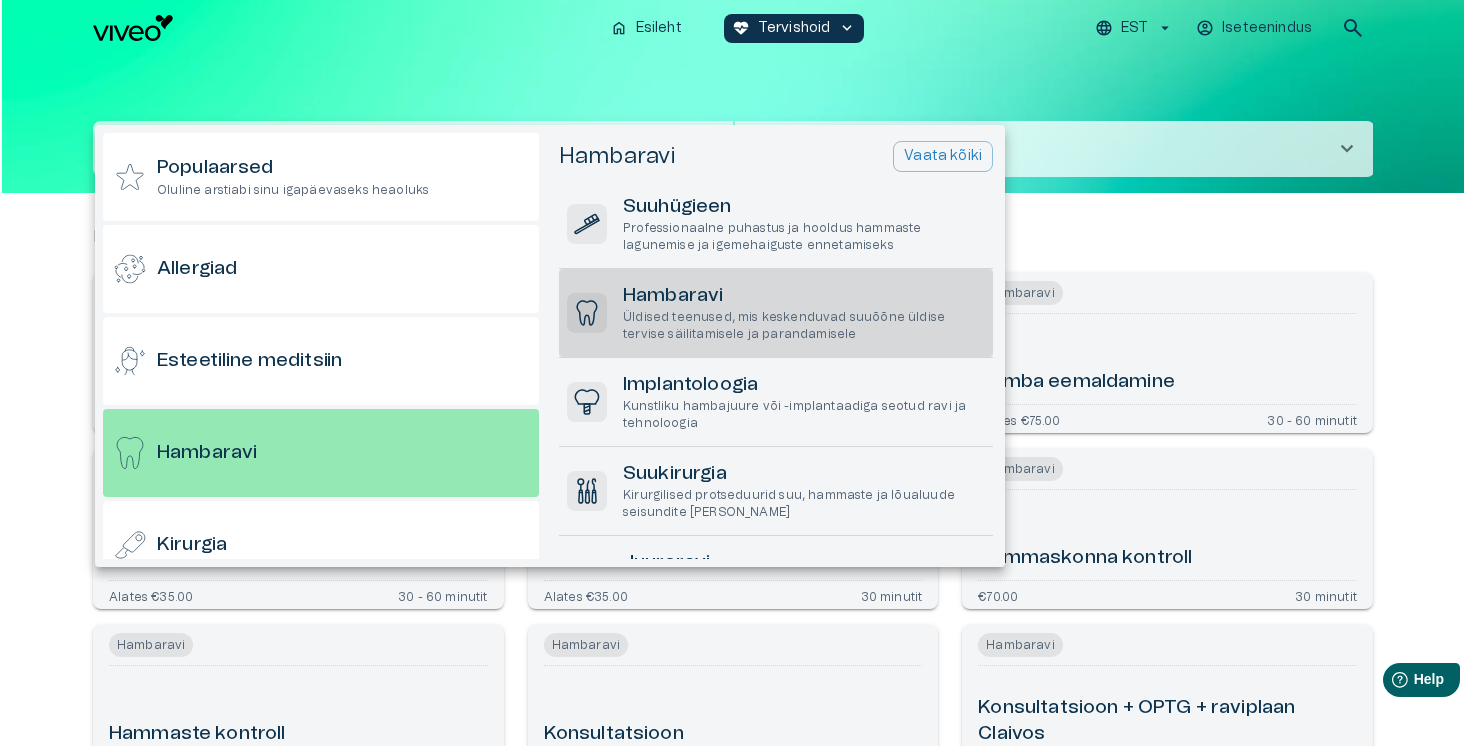 scroll, scrollTop: 56, scrollLeft: 0, axis: vertical 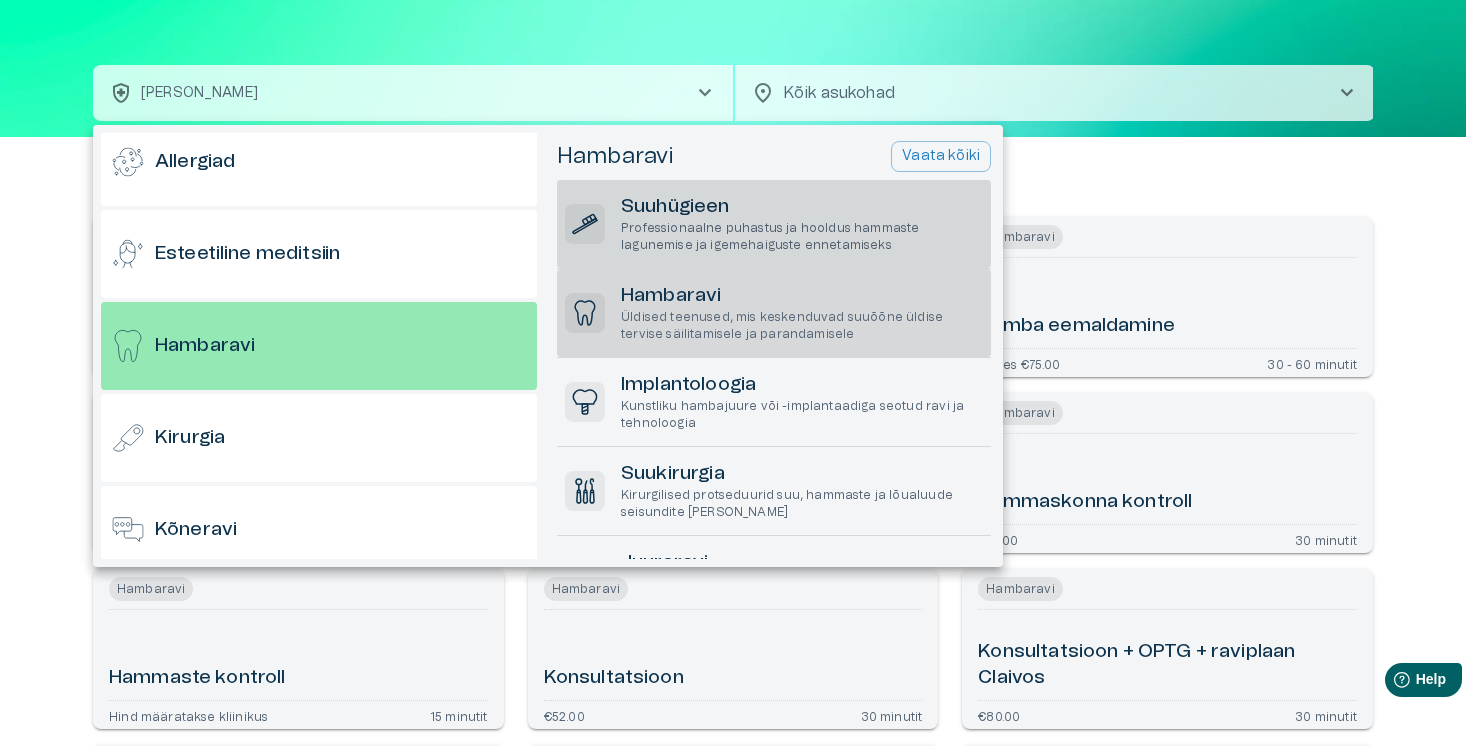 click on "Professionaalne puhastus ja hooldus hammaste lagunemise ja igemehaiguste ennetamiseks" at bounding box center [802, 237] 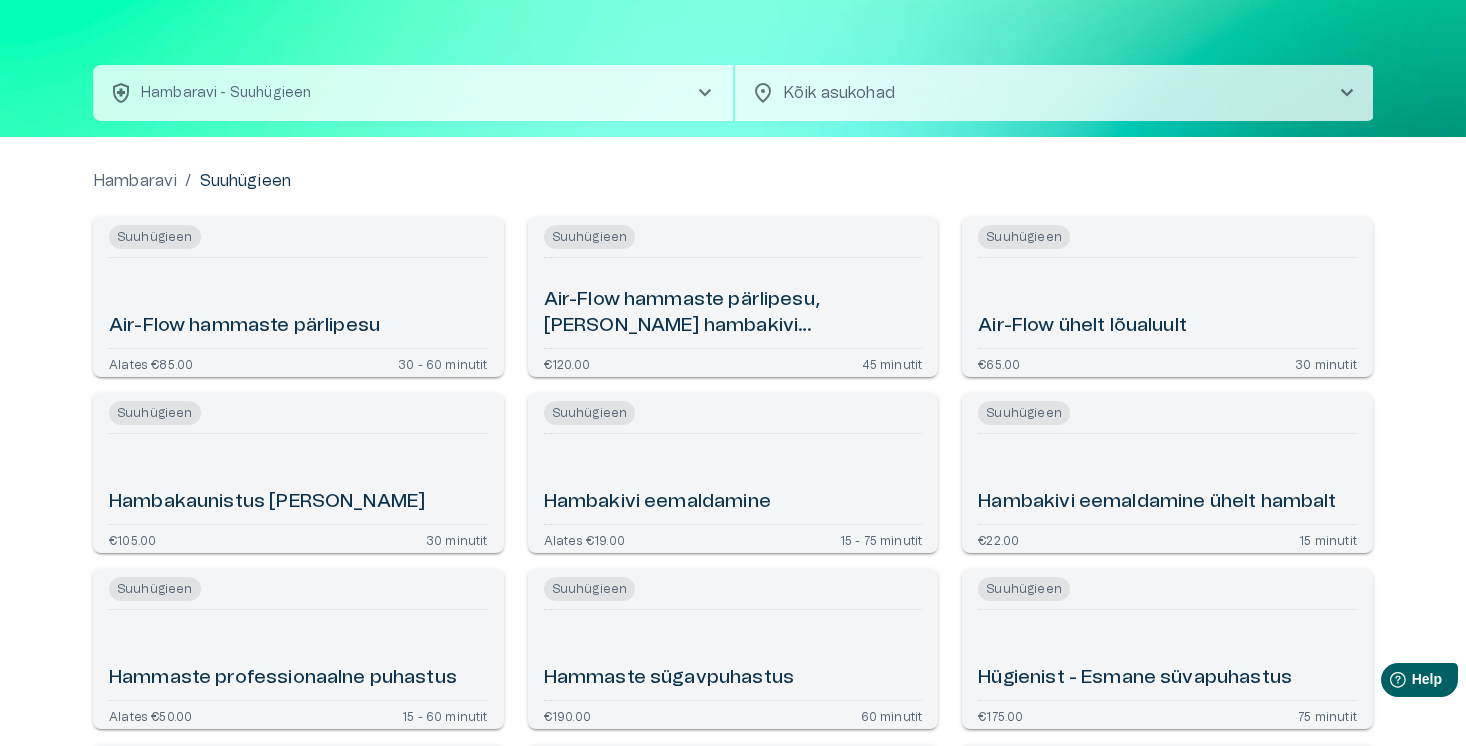click on "health_and_safety Hambaravi - Suuhügieen chevron_right" at bounding box center (413, 93) 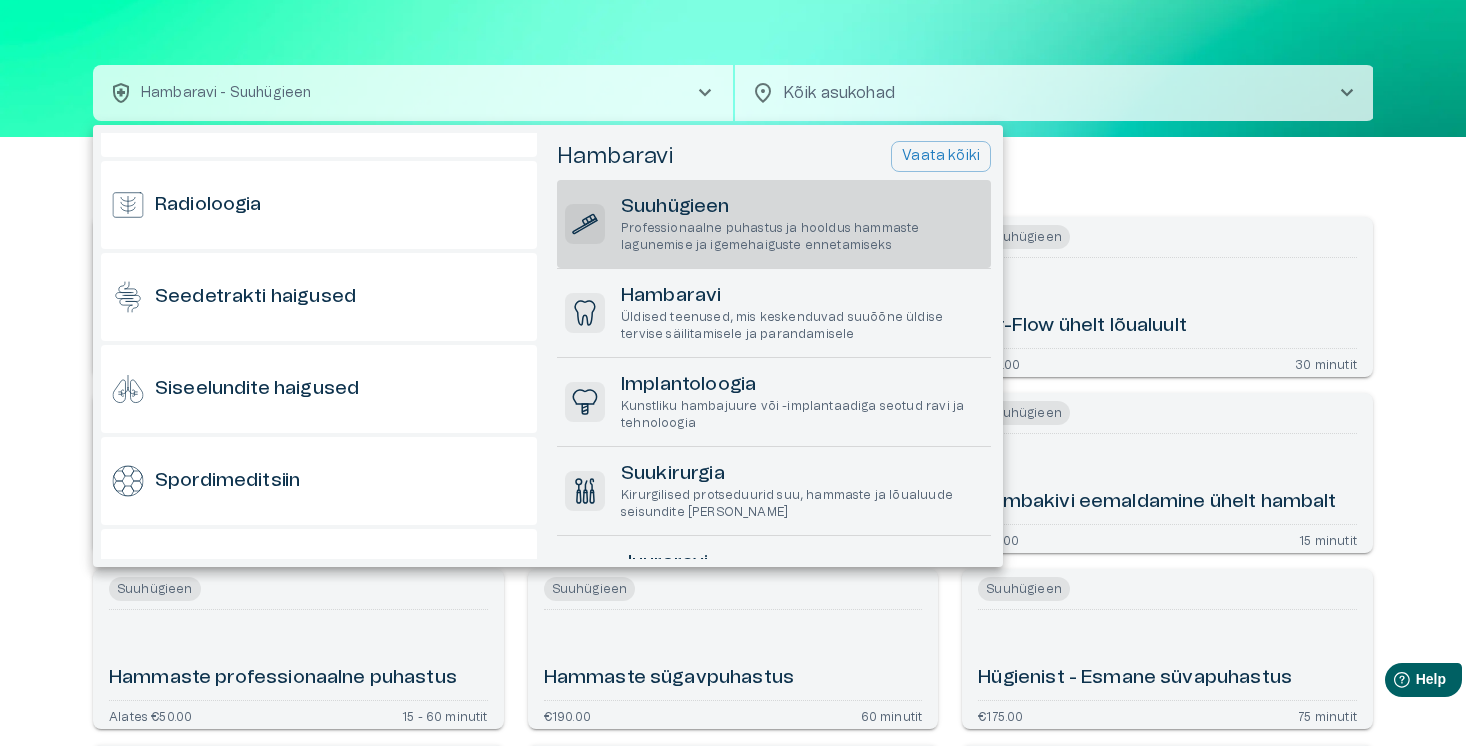 scroll, scrollTop: 1970, scrollLeft: 0, axis: vertical 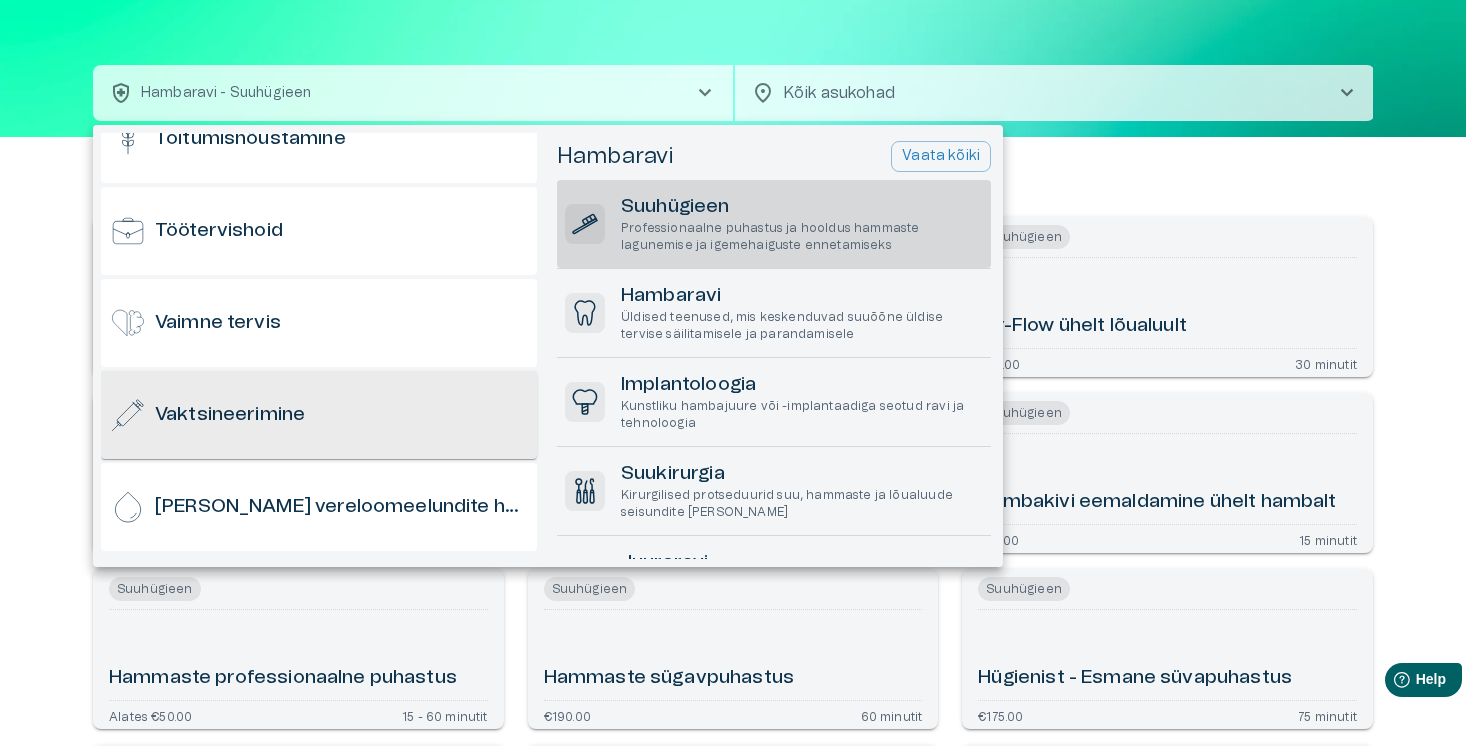 click on "Vaktsineerimine" at bounding box center [319, 415] 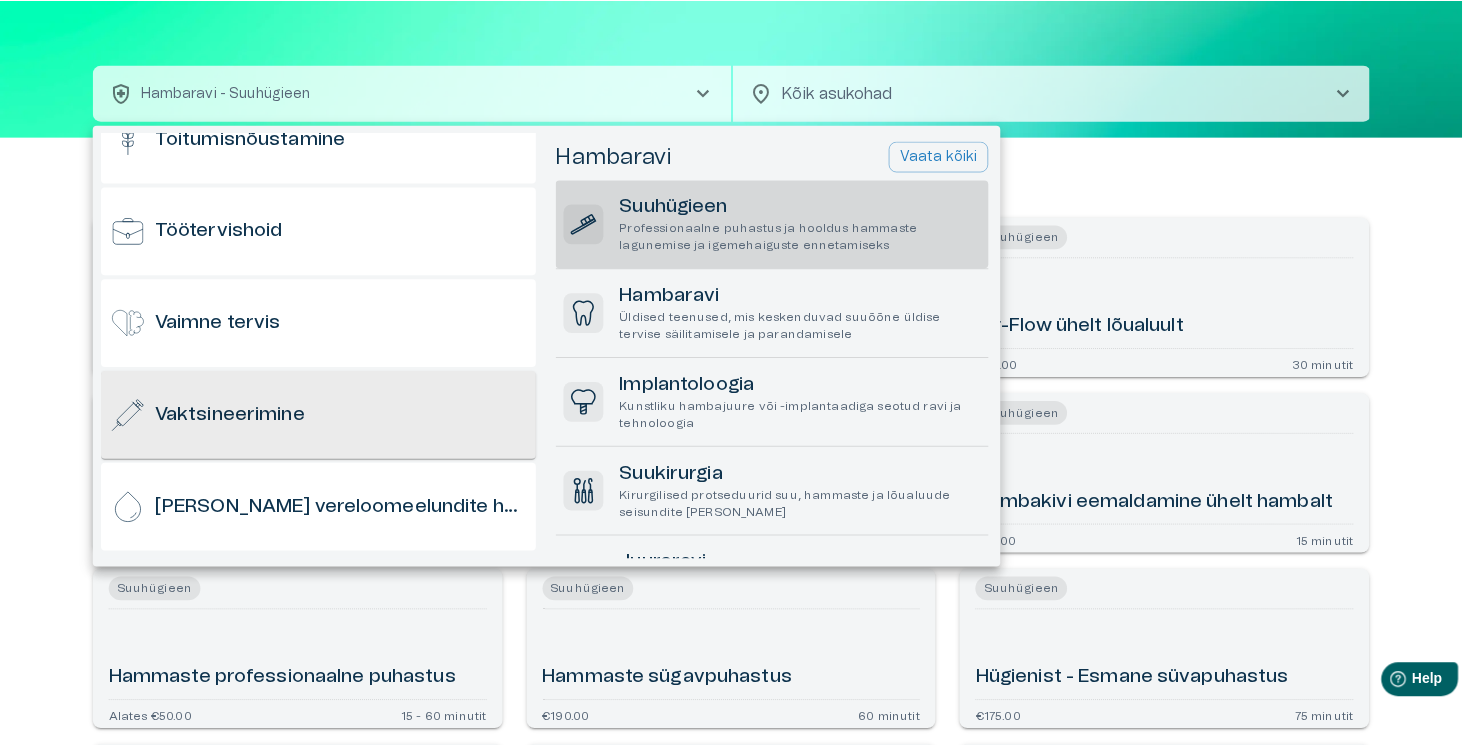 scroll, scrollTop: 0, scrollLeft: 0, axis: both 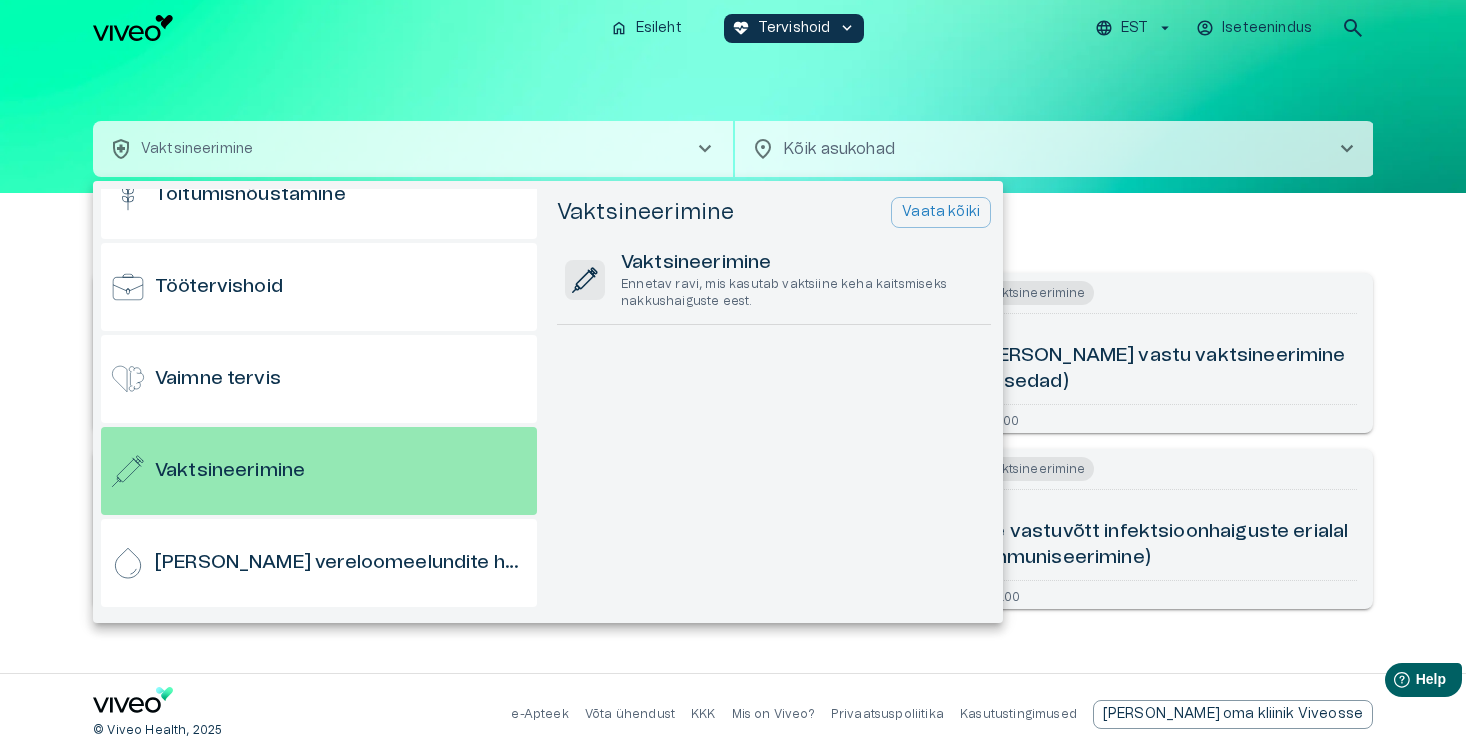 click on "Vaktsineerimine Vaata kõiki
Vaktsineerimine Ennetav ravi, mis kasutab vaktsiine keha kaitsmiseks nakkushaiguste eest." at bounding box center [776, 406] 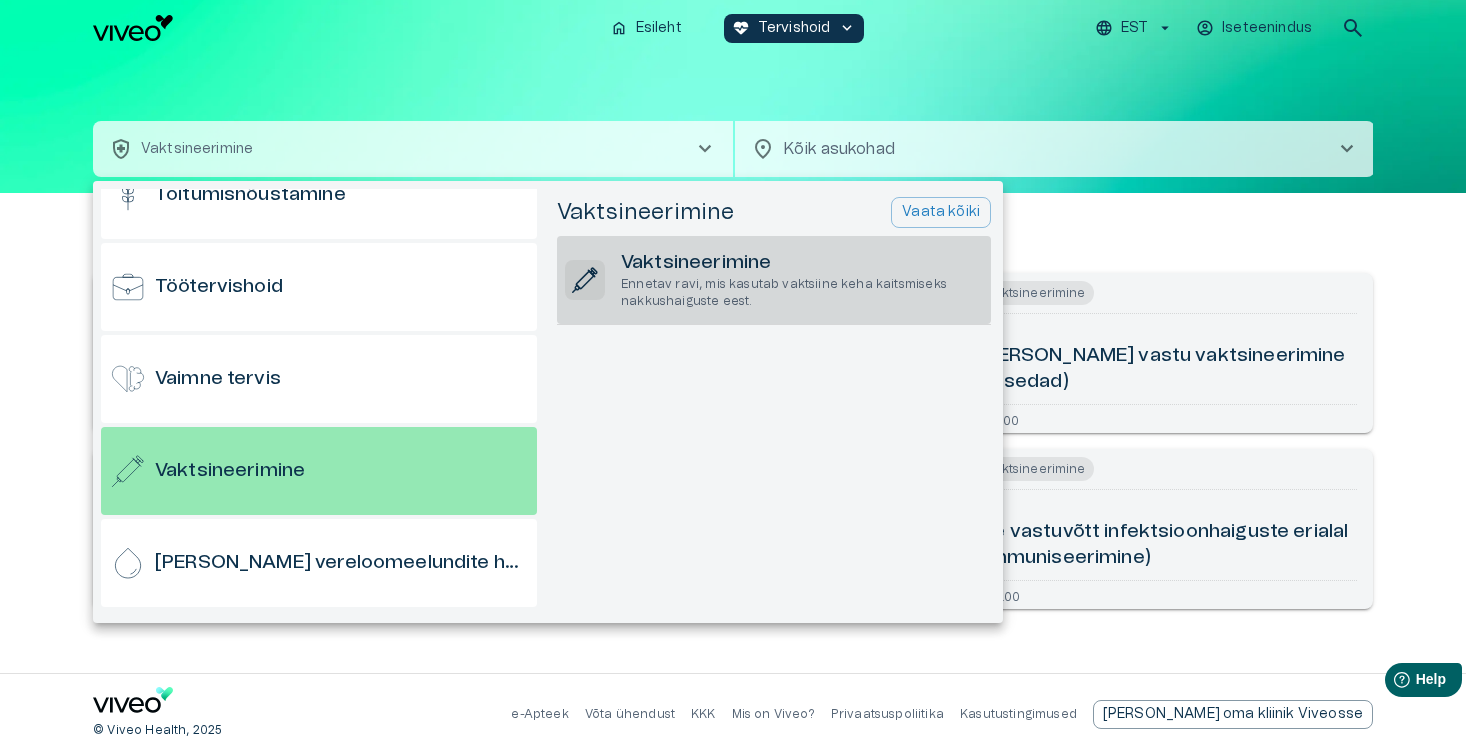 click on "Ennetav ravi, mis kasutab vaktsiine keha kaitsmiseks nakkushaiguste eest." at bounding box center (802, 293) 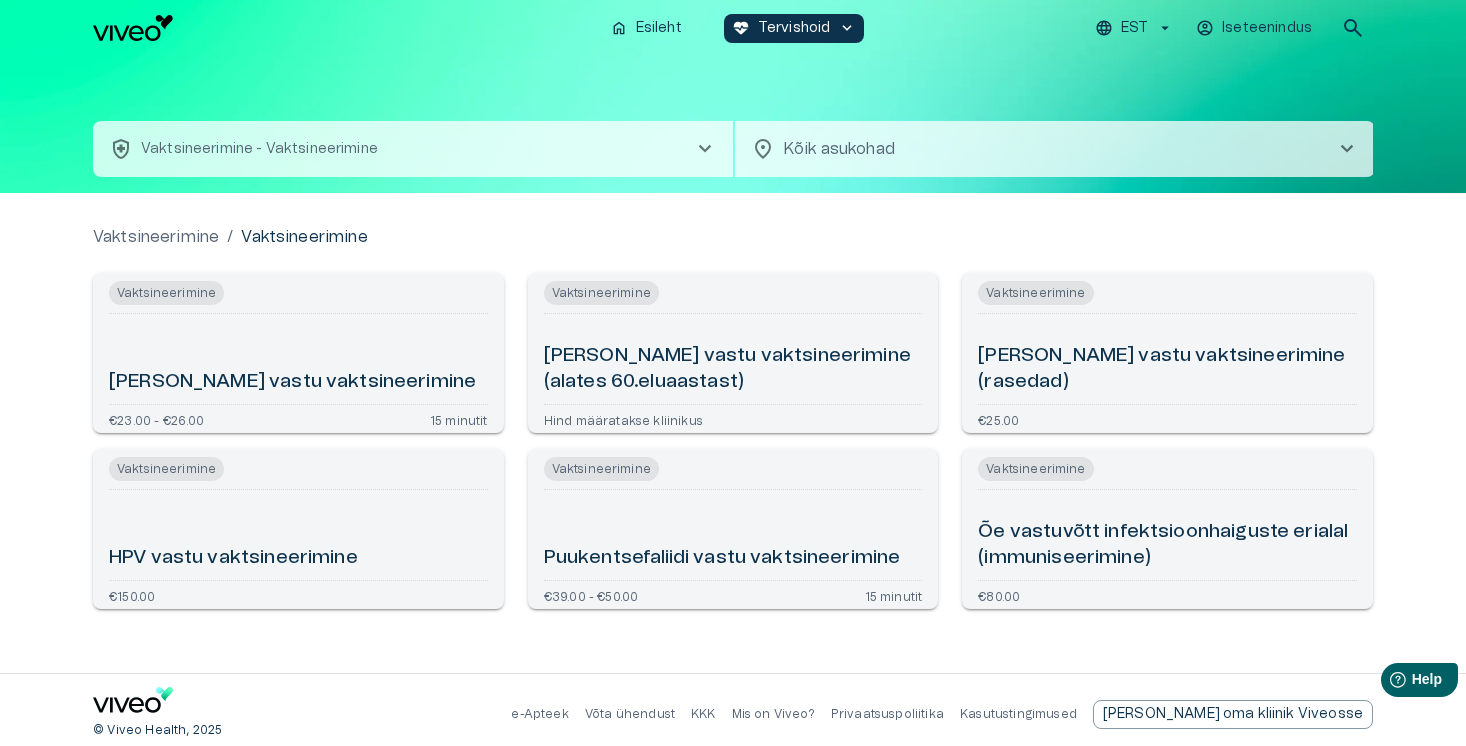 click on "Vaktsineerimine [PERSON_NAME] vastu vaktsineerimine (alates 60.eluaastast) Hind määratakse kliinikus" at bounding box center [733, 353] 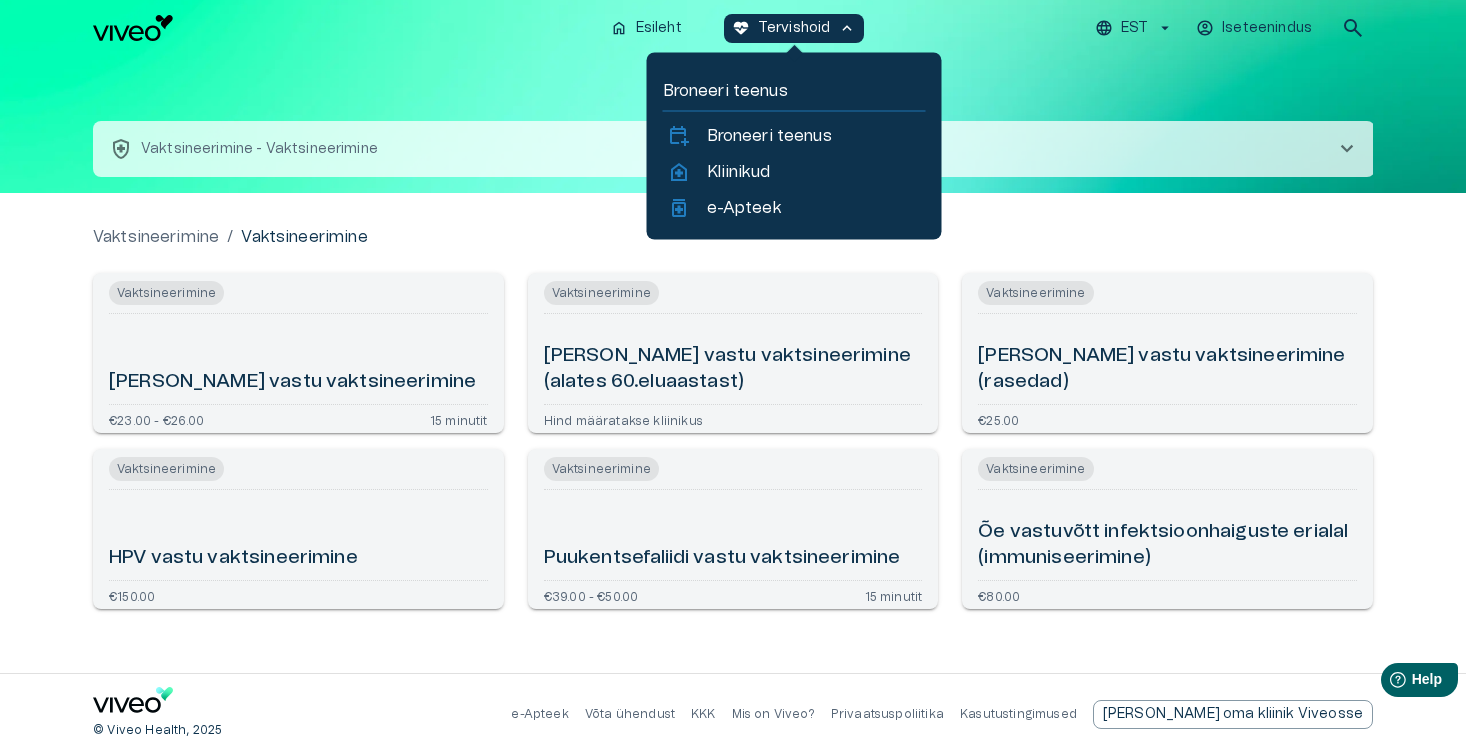 click on "health_and_safety Vaktsineerimine - Vaktsineerimine chevron_right" at bounding box center [413, 149] 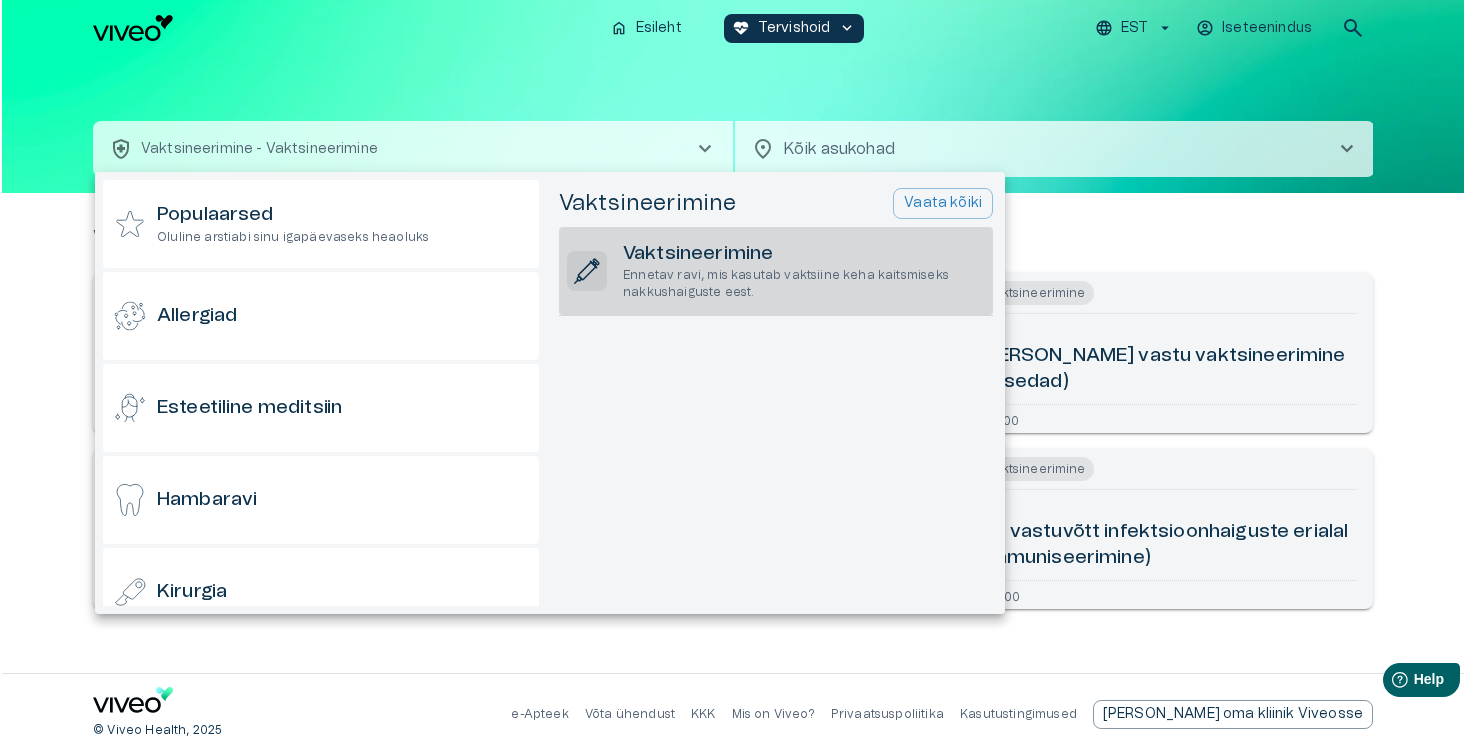 scroll, scrollTop: 9, scrollLeft: 0, axis: vertical 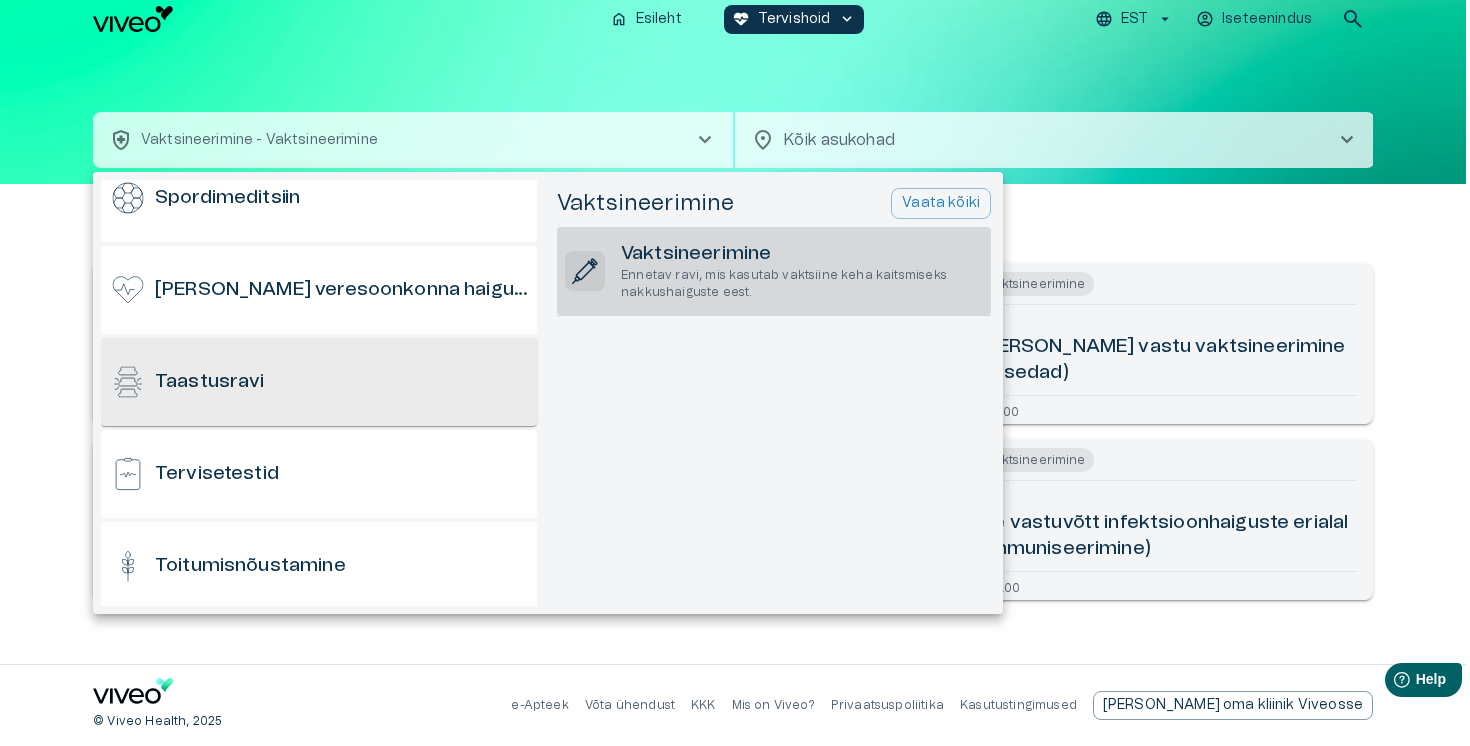 click on "Taastusravi" at bounding box center (319, 382) 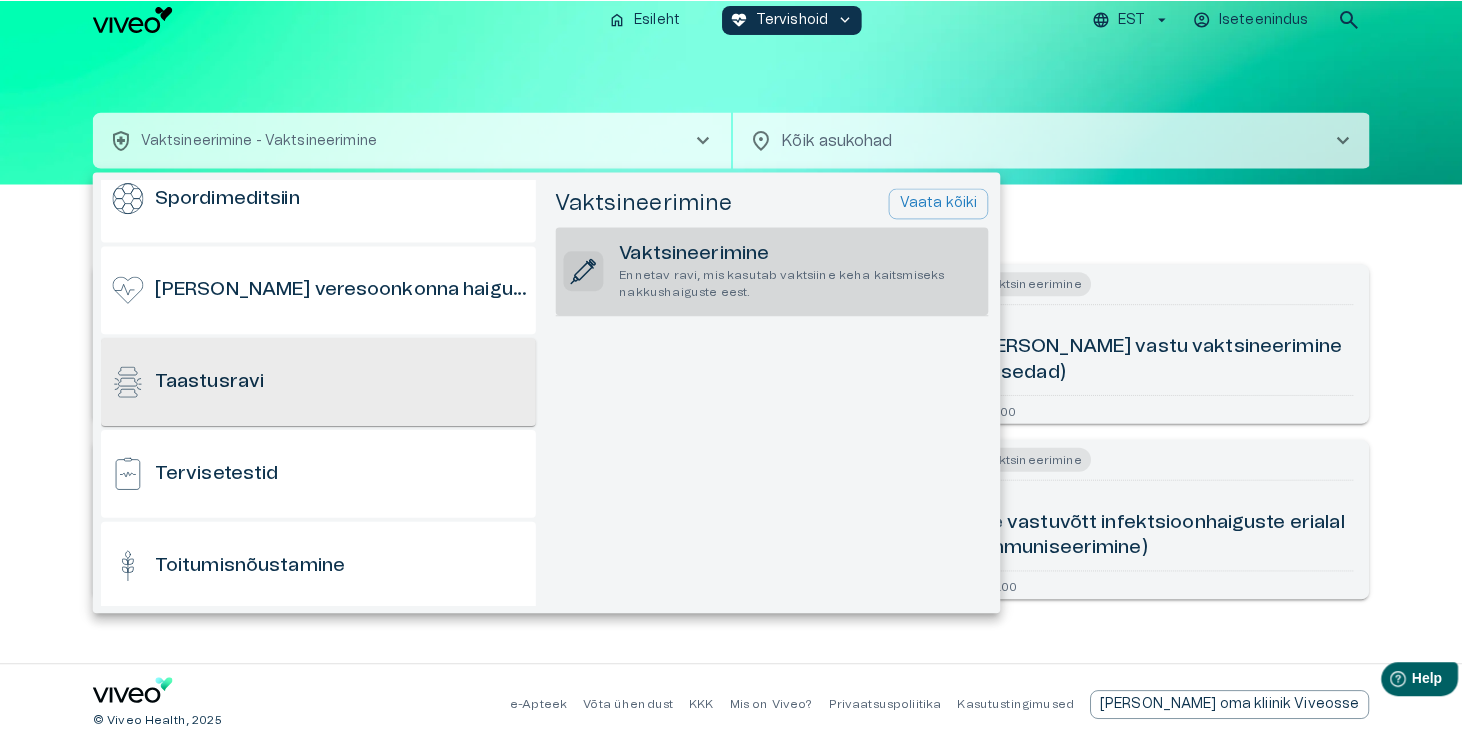 scroll, scrollTop: 0, scrollLeft: 0, axis: both 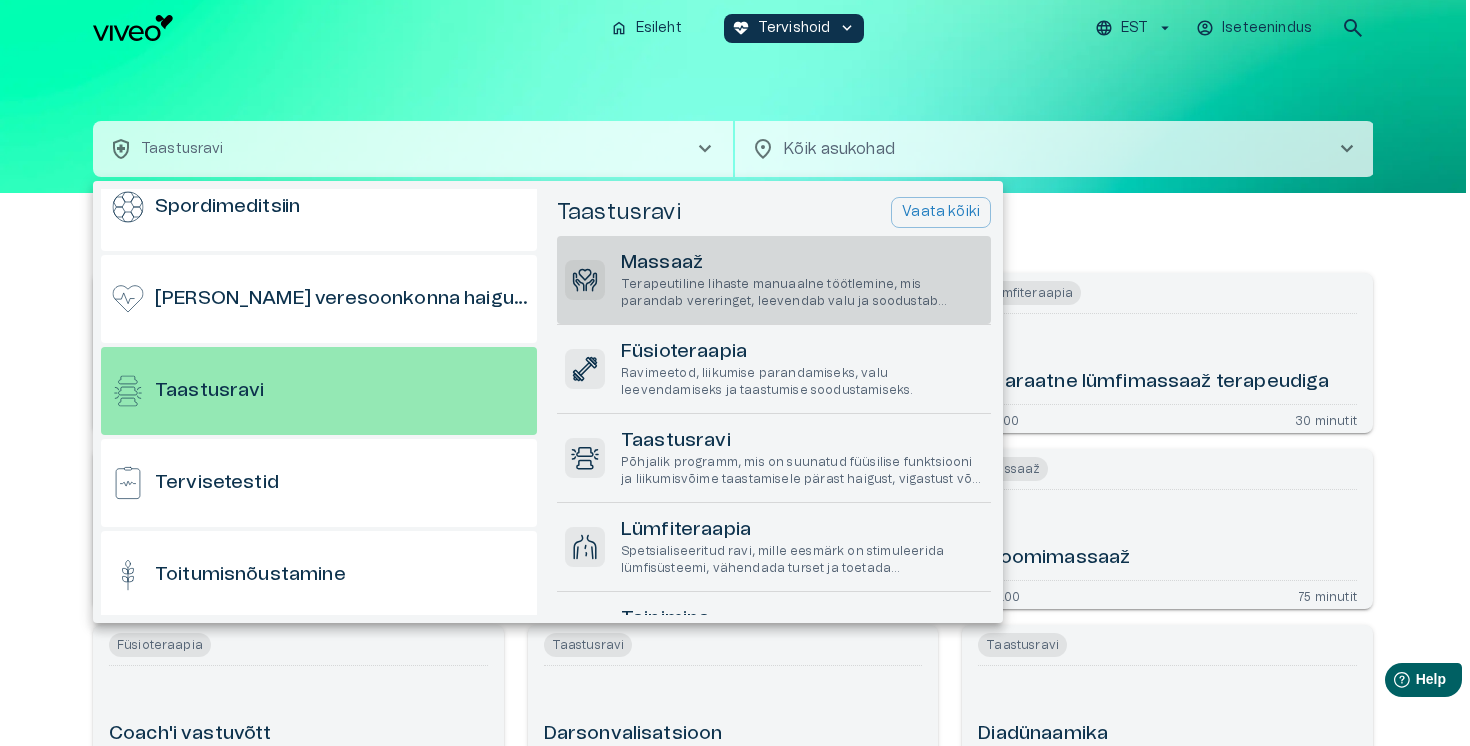 click on "Terapeutiline lihaste manuaalne töötlemine, mis parandab vereringet, leevendab valu ja soodustab lõõgastumist ning tervenemist." at bounding box center [802, 293] 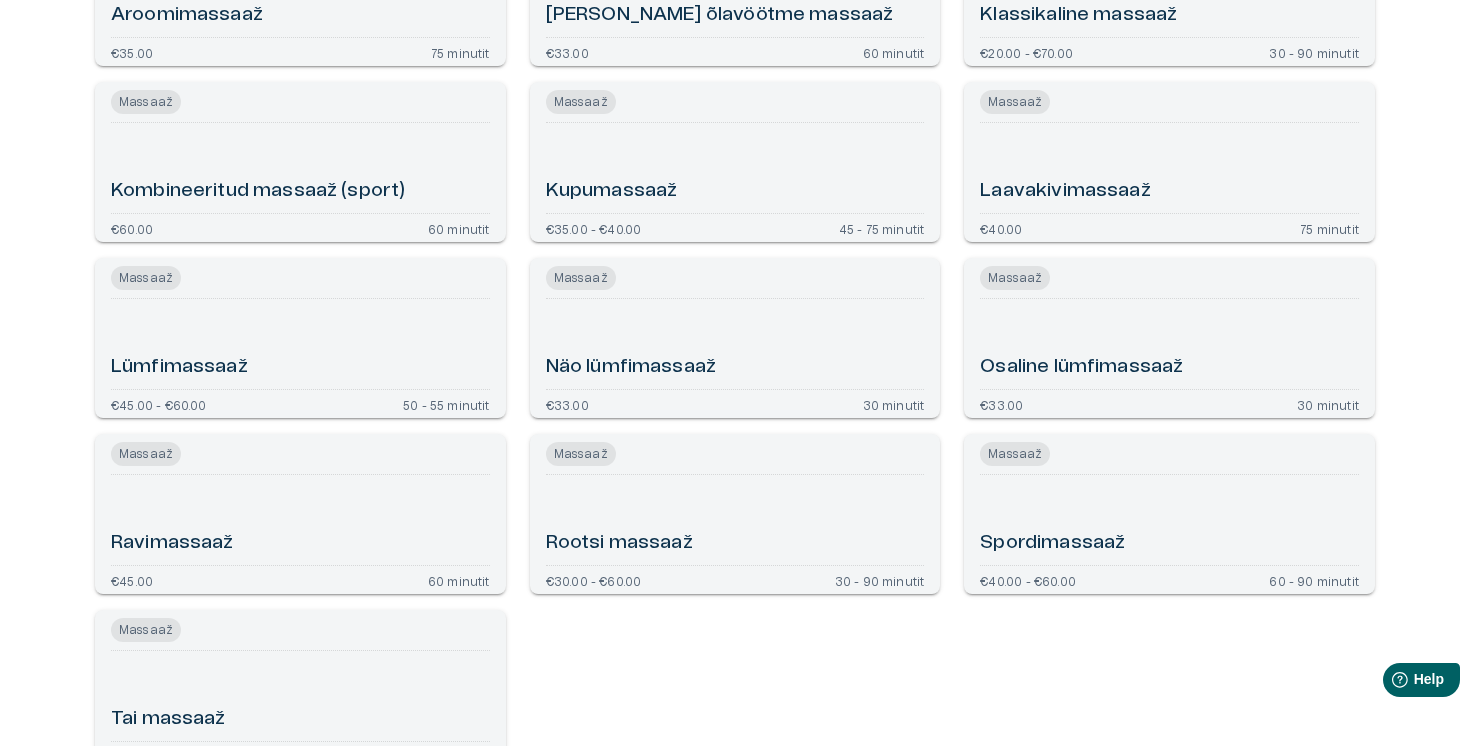 scroll, scrollTop: 114, scrollLeft: 0, axis: vertical 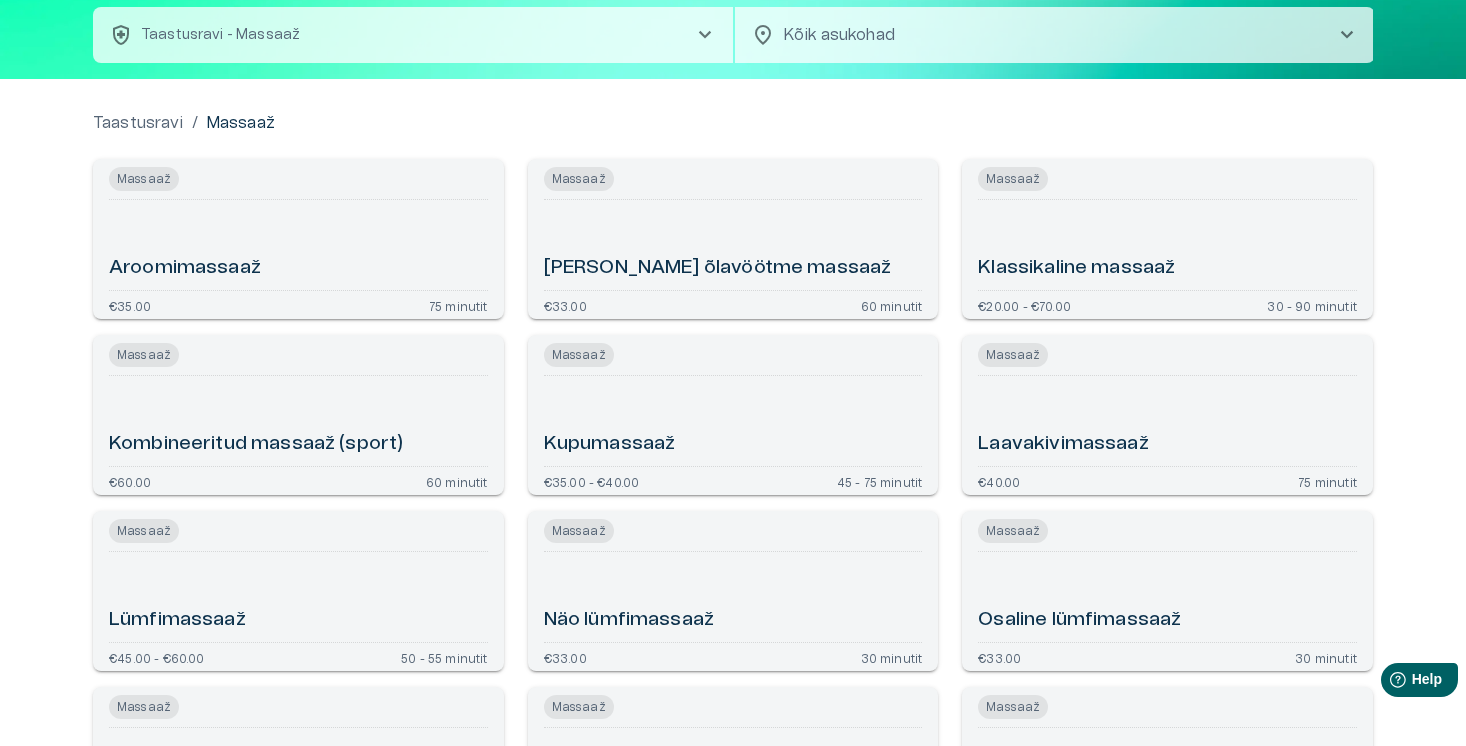 click on "Klassikaline massaaž" at bounding box center [1167, 245] 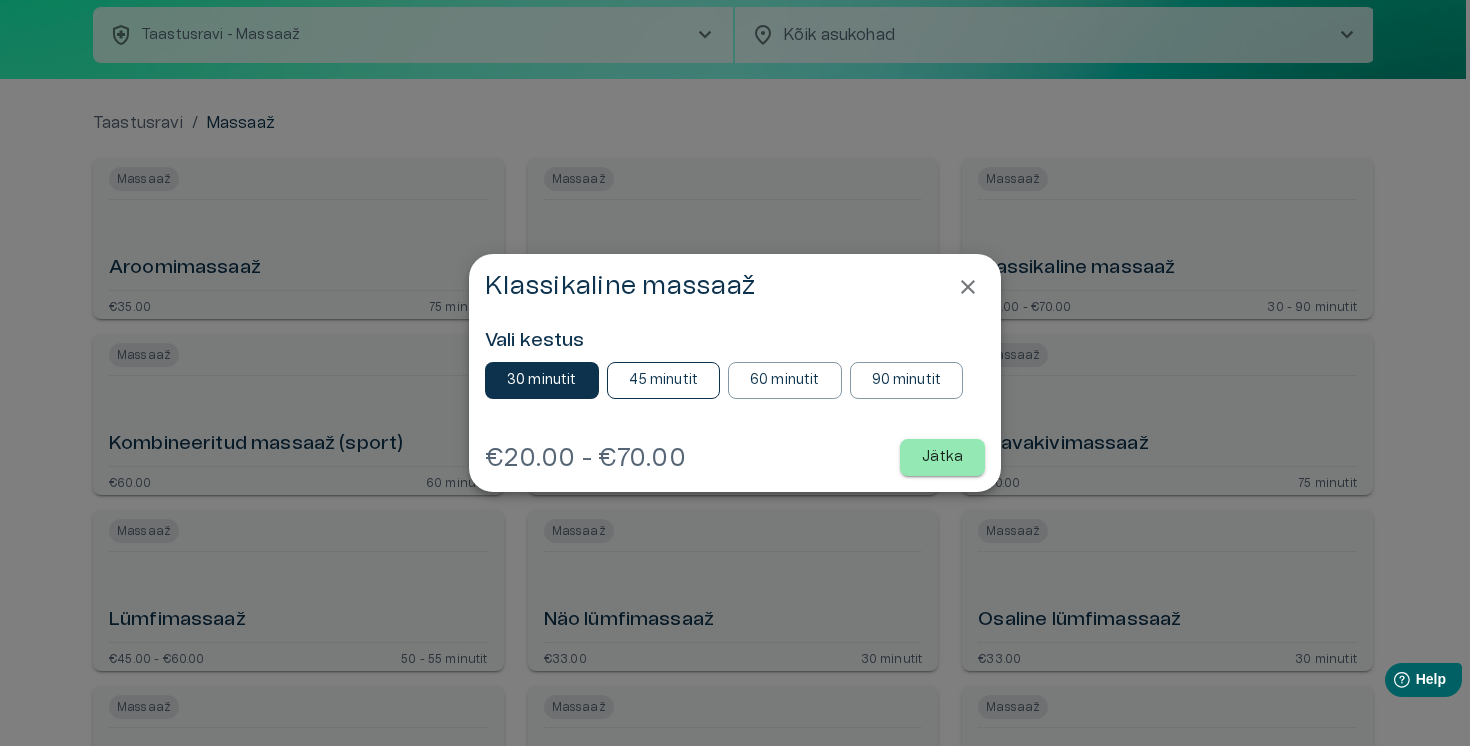 click on "45 minutit" at bounding box center (664, 380) 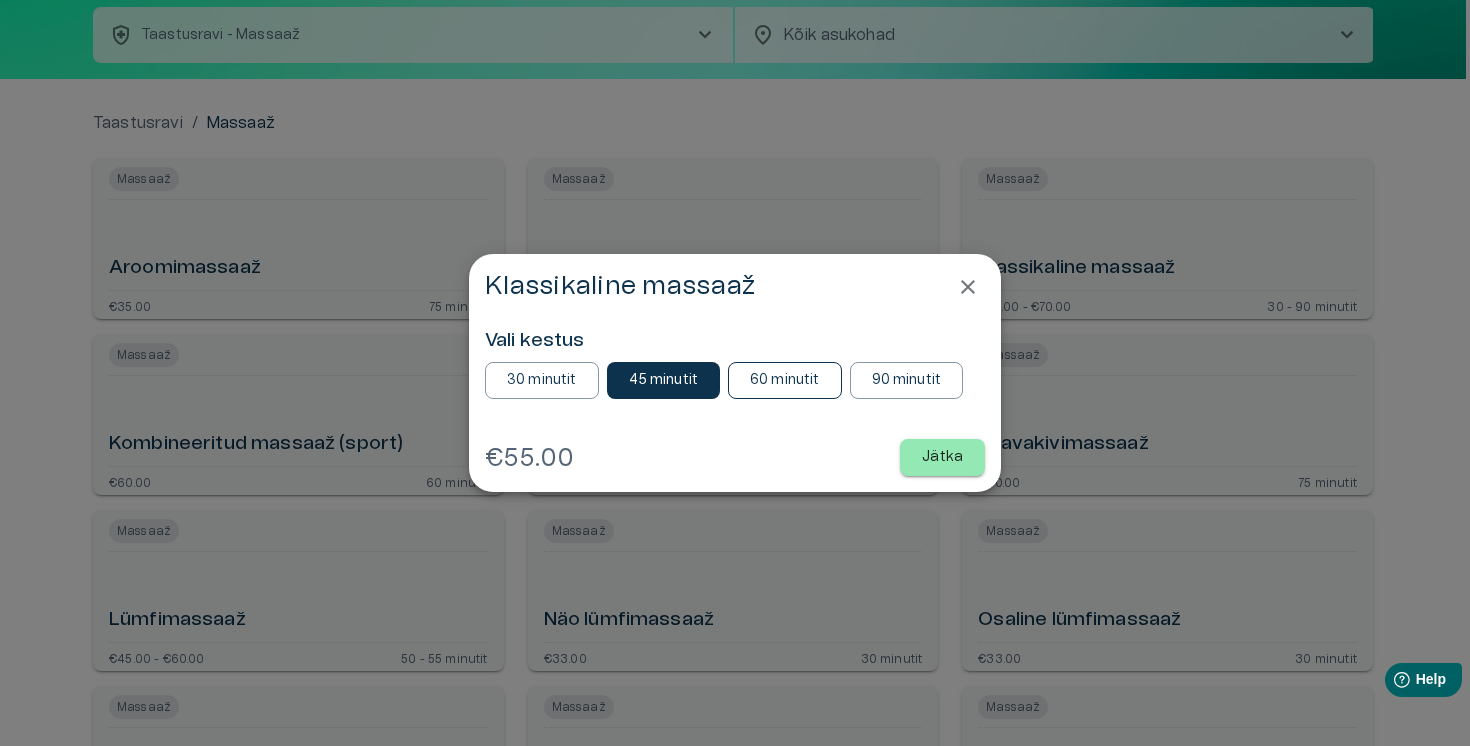 click on "60 minutit" at bounding box center [785, 380] 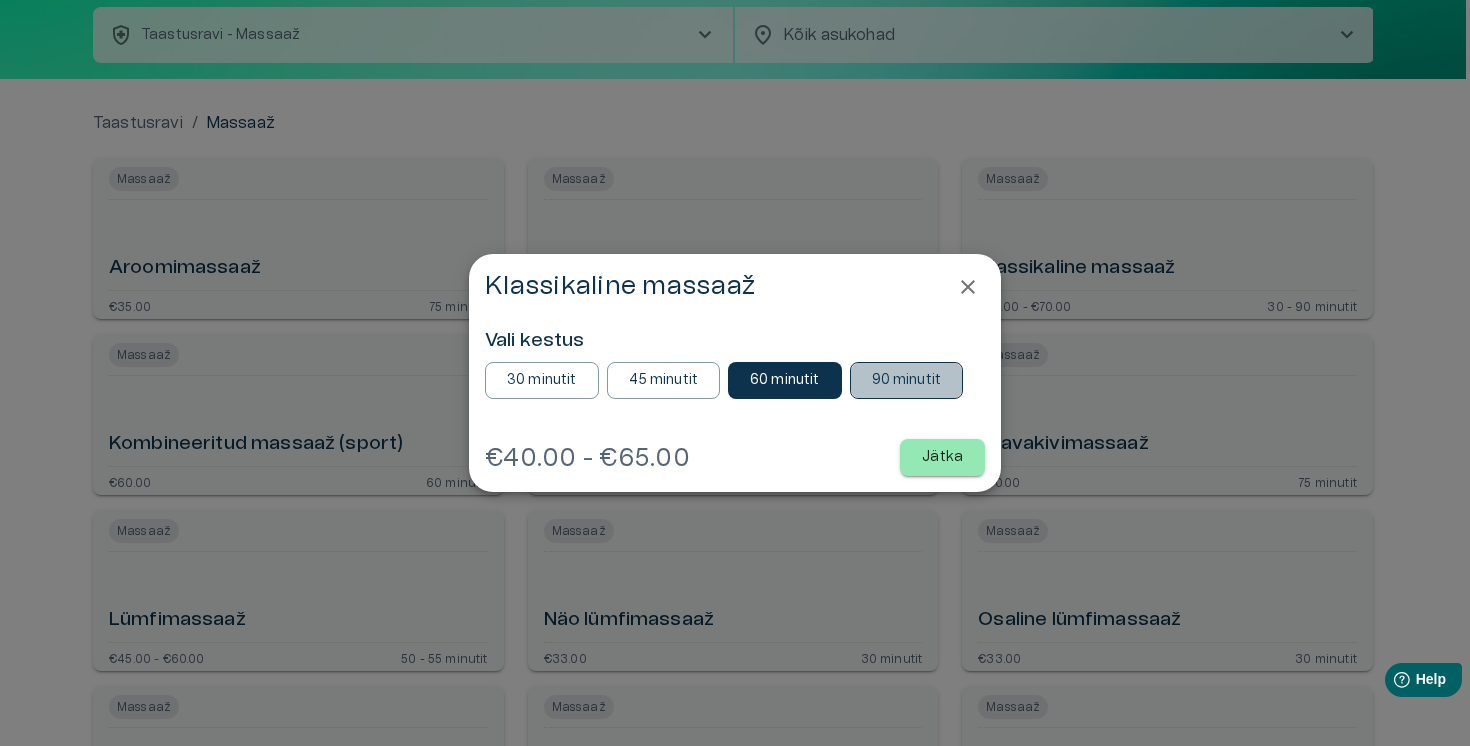 click on "90 minutit" at bounding box center (907, 380) 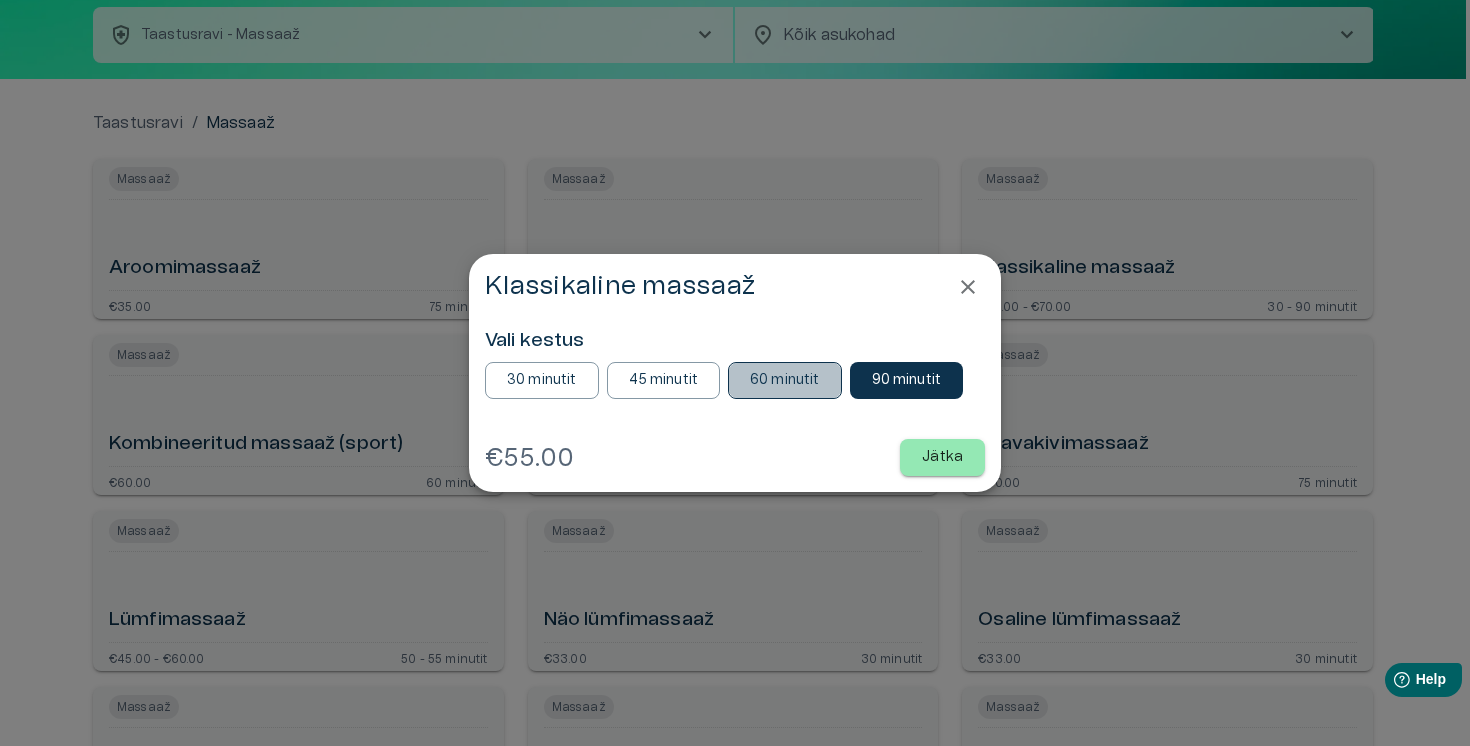 click on "60 minutit" at bounding box center [785, 380] 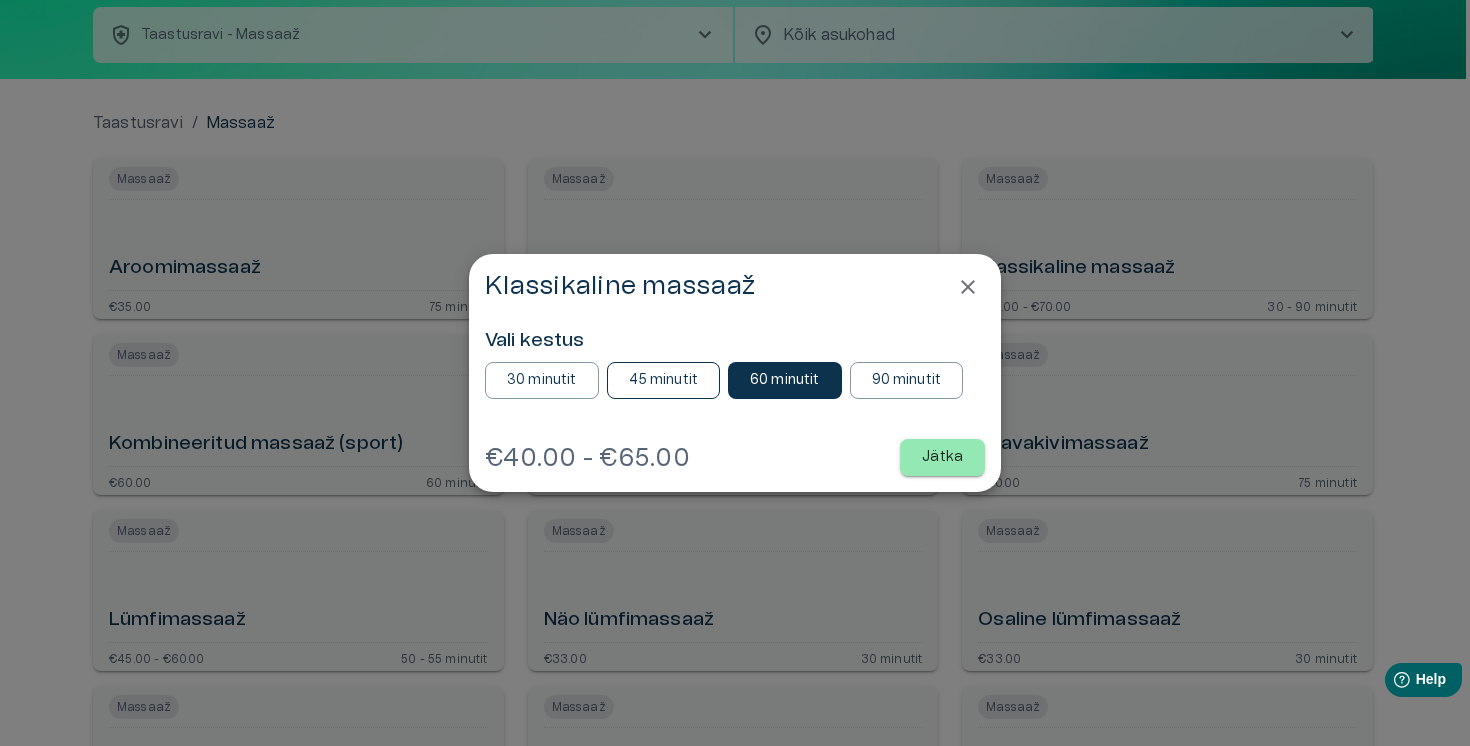 click on "45 minutit" at bounding box center (664, 380) 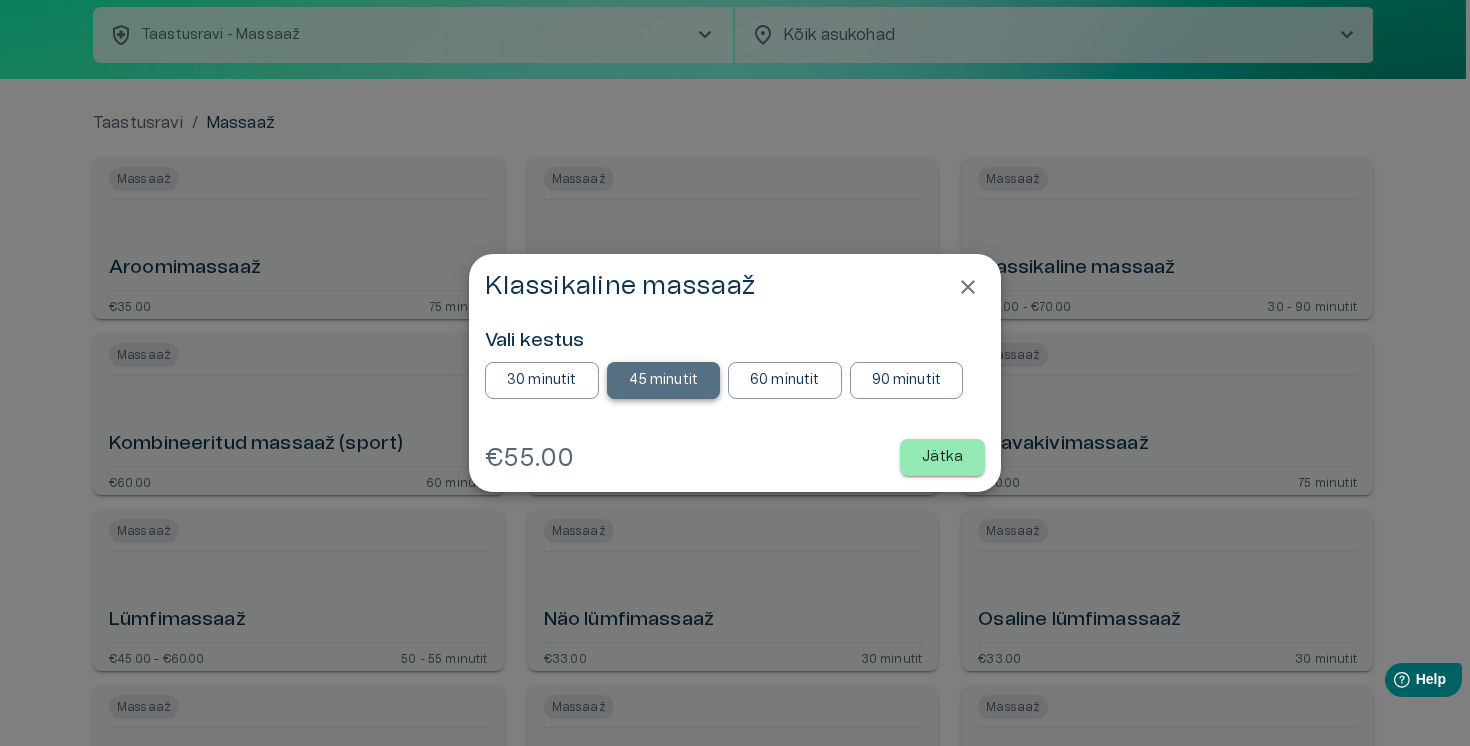 click on "45 minutit" at bounding box center [664, 380] 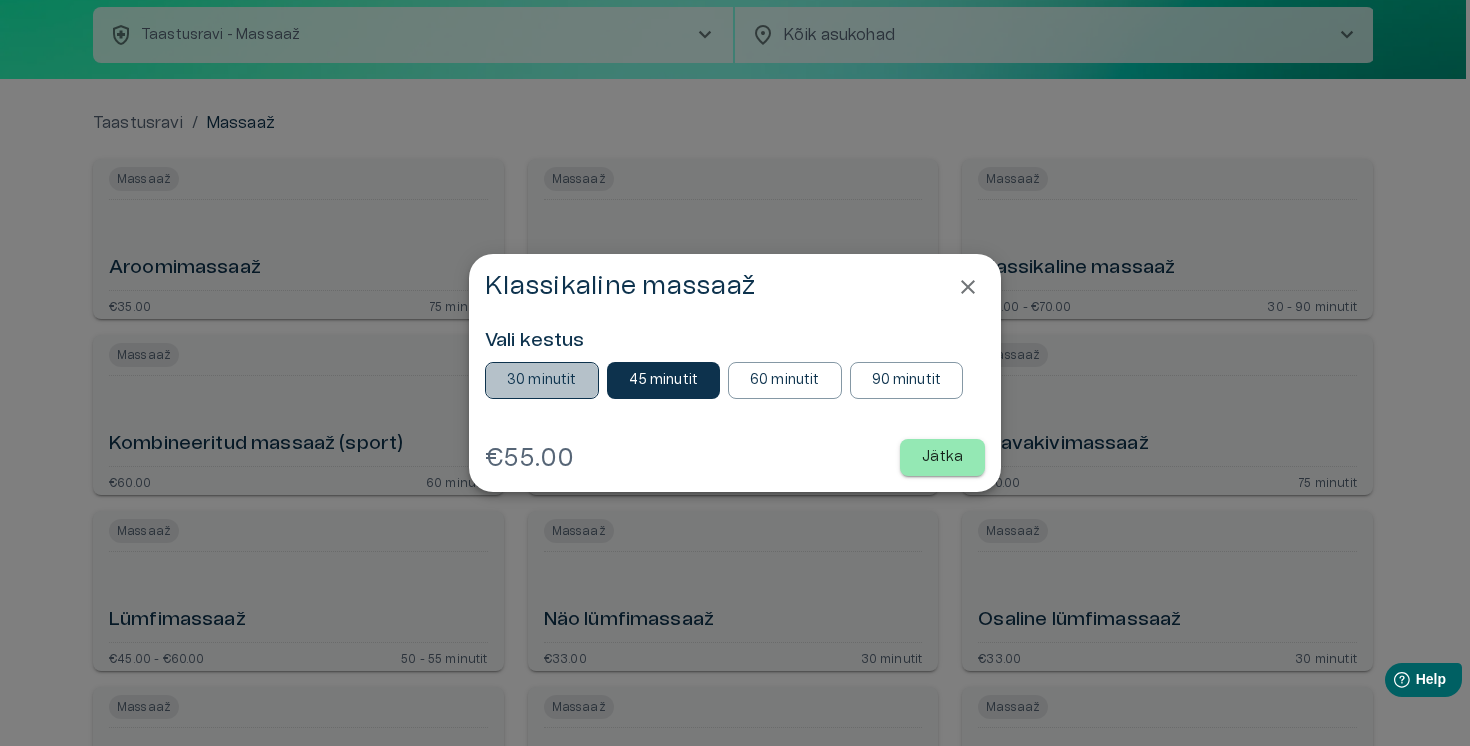 click on "30 minutit" at bounding box center (542, 380) 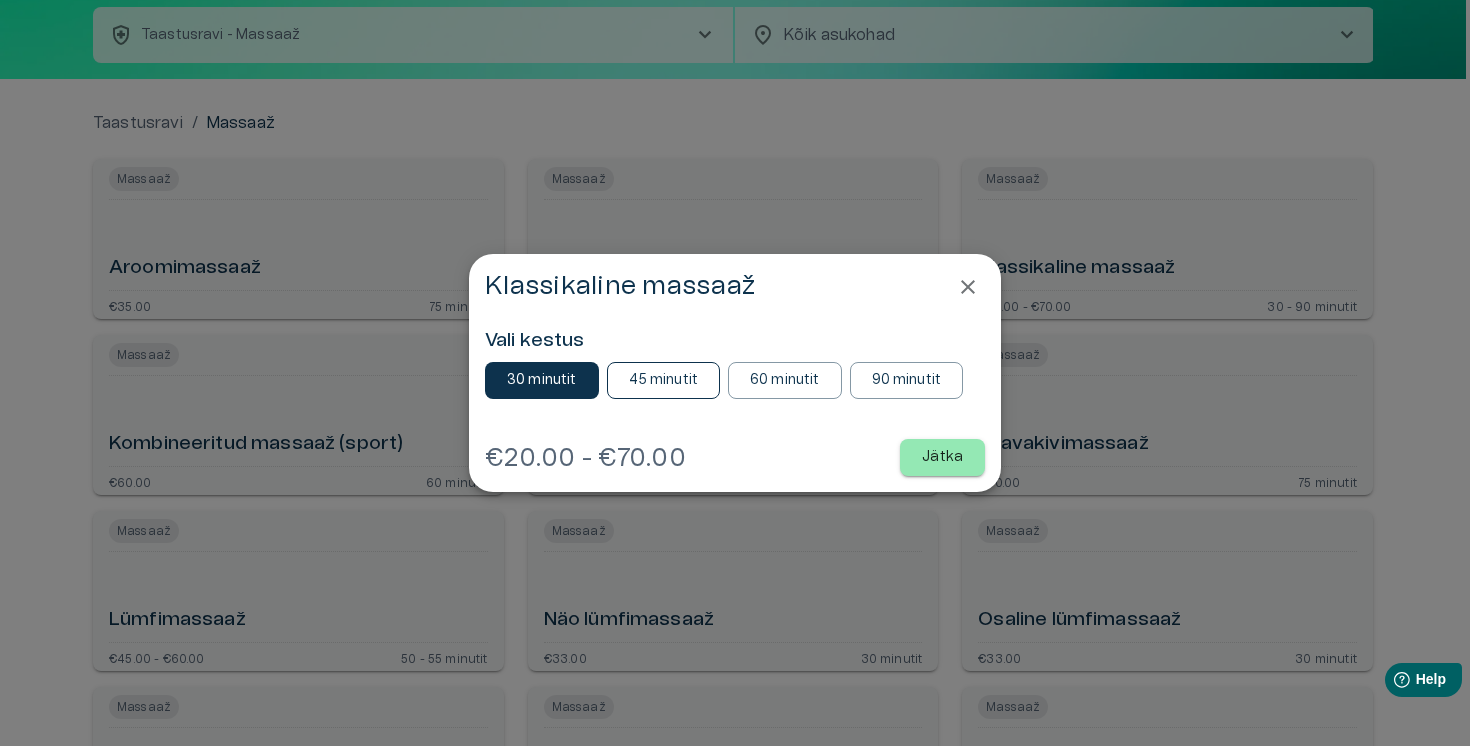 click on "45 minutit" at bounding box center (664, 380) 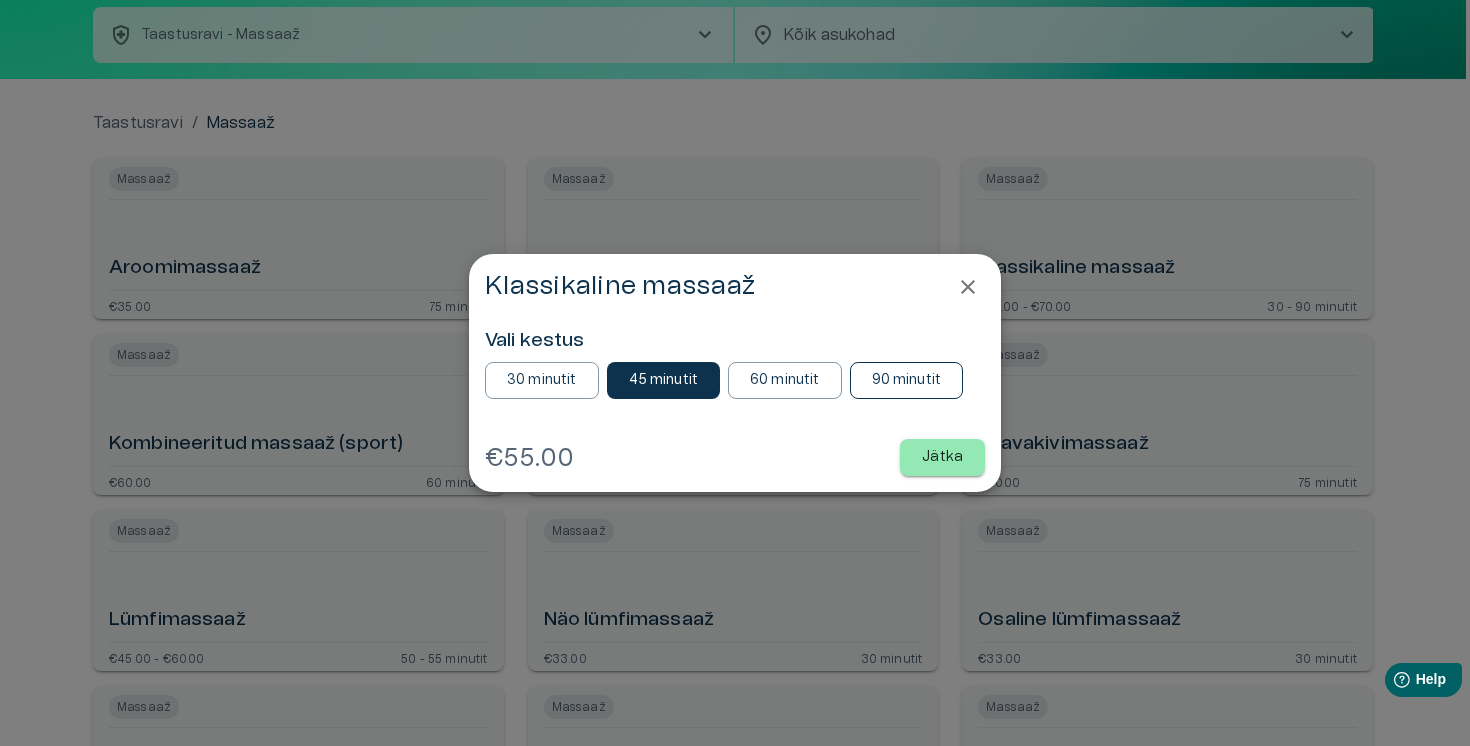click on "90 minutit" at bounding box center [907, 380] 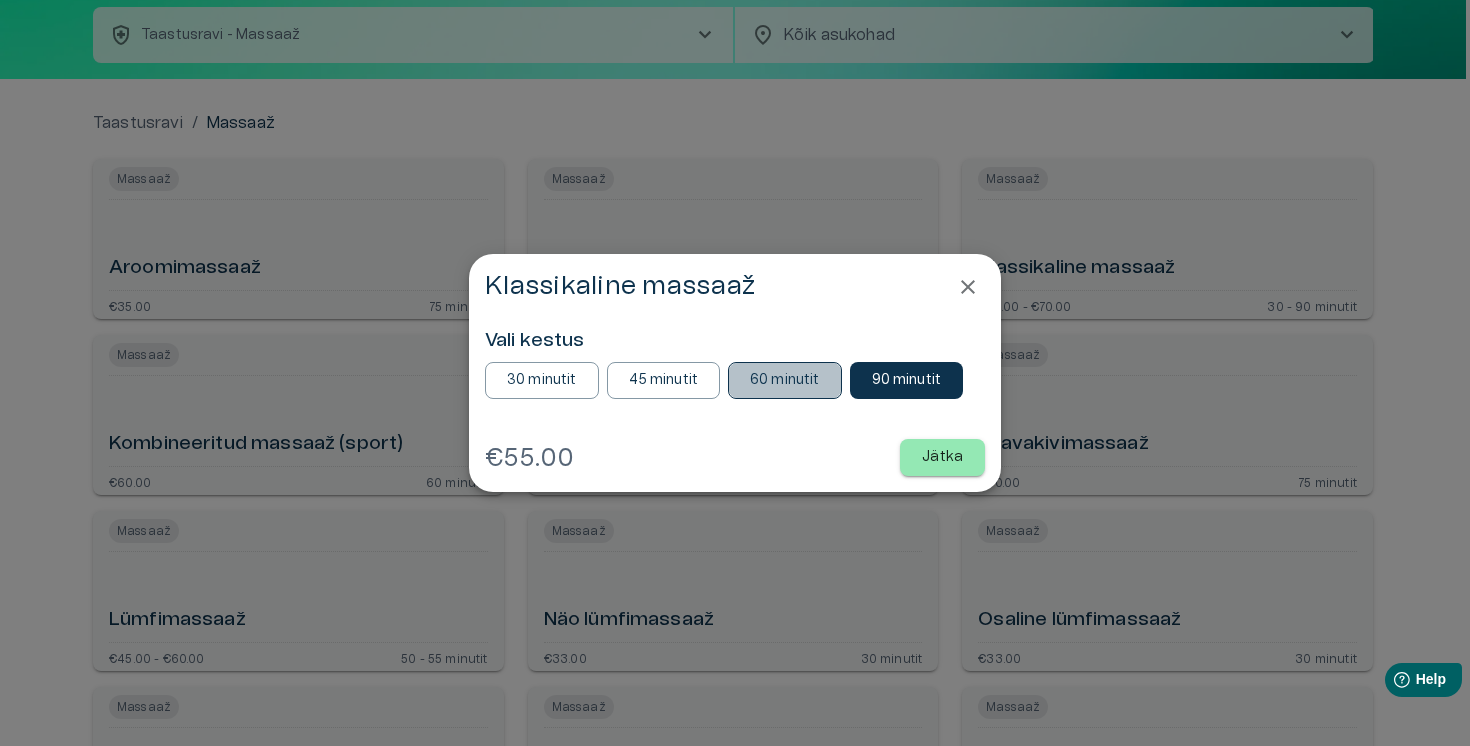 click on "60 minutit" at bounding box center [785, 380] 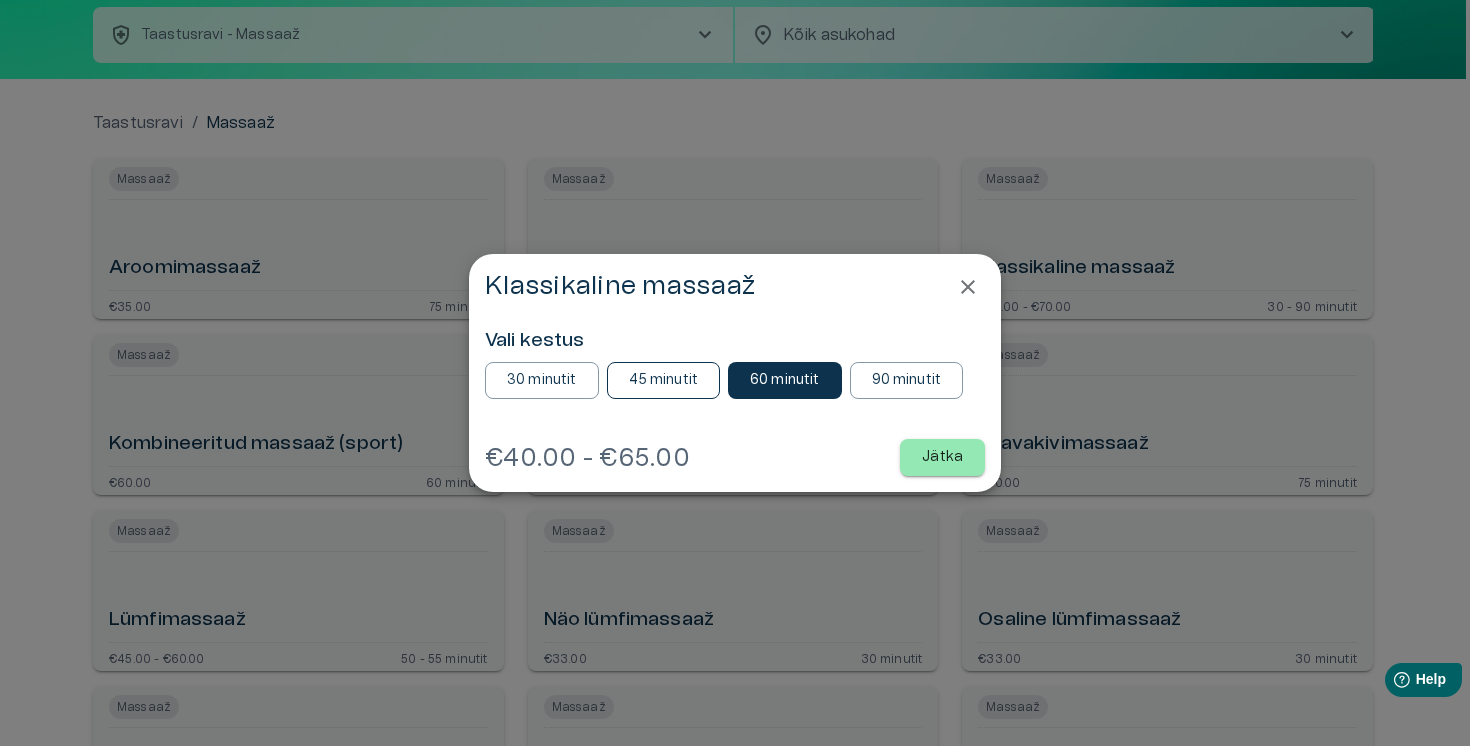 click on "45 minutit" at bounding box center (664, 380) 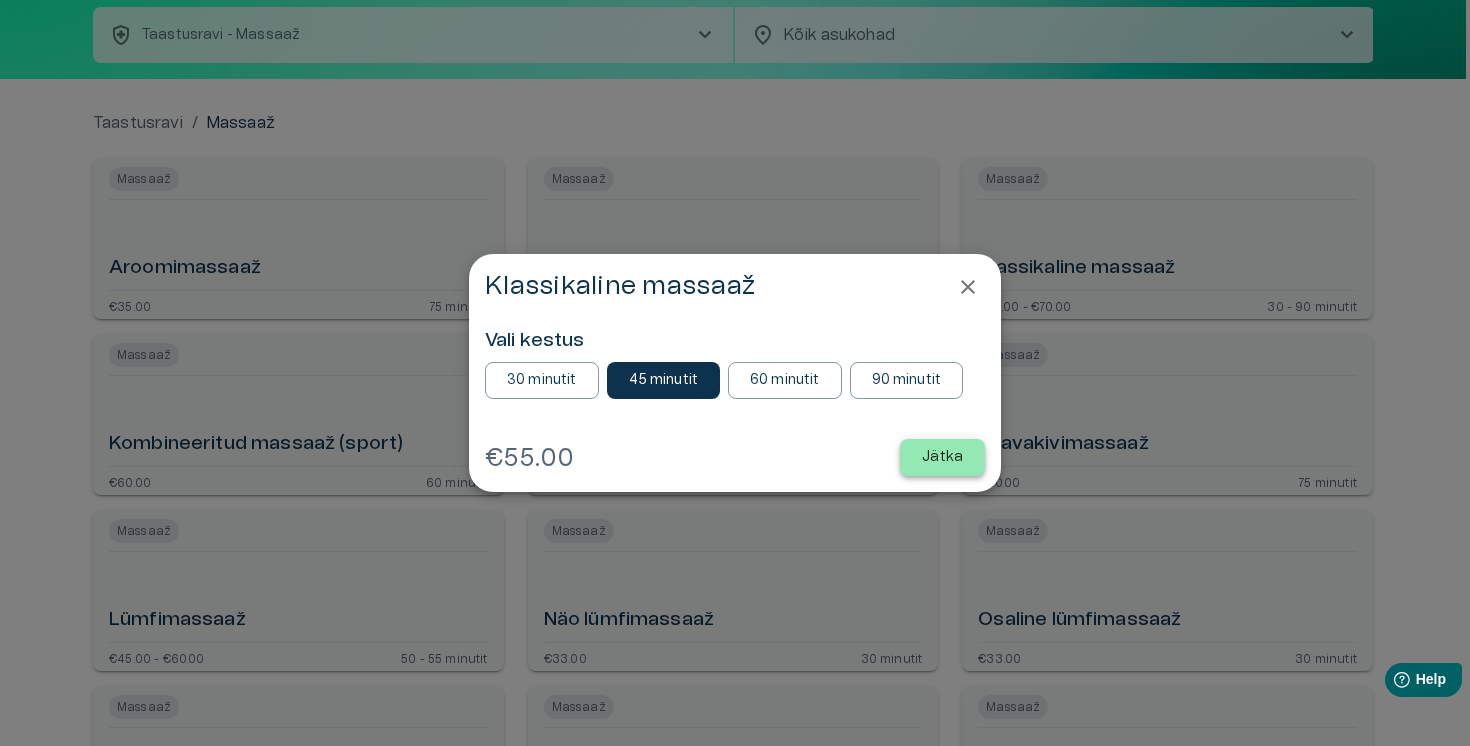click on "Jätka" at bounding box center [942, 457] 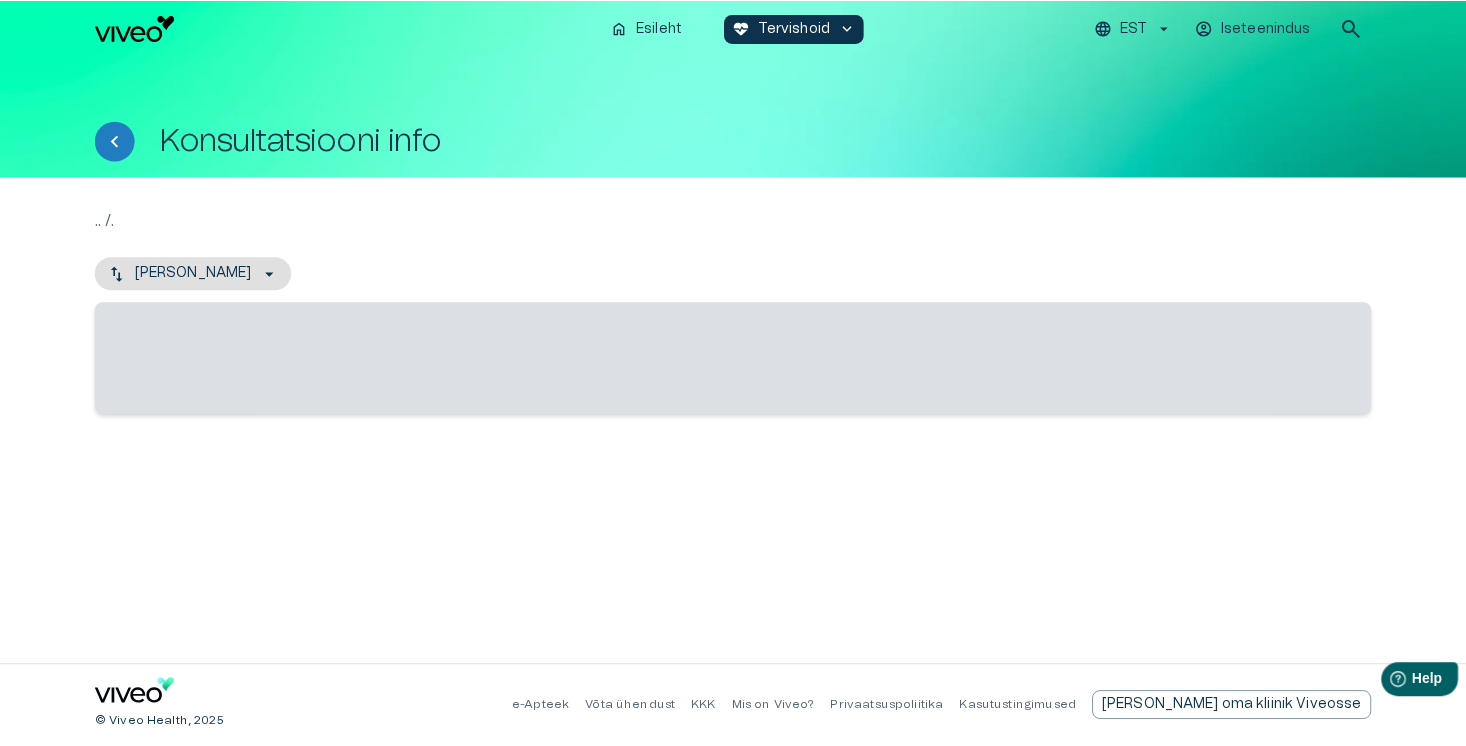 scroll, scrollTop: 0, scrollLeft: 0, axis: both 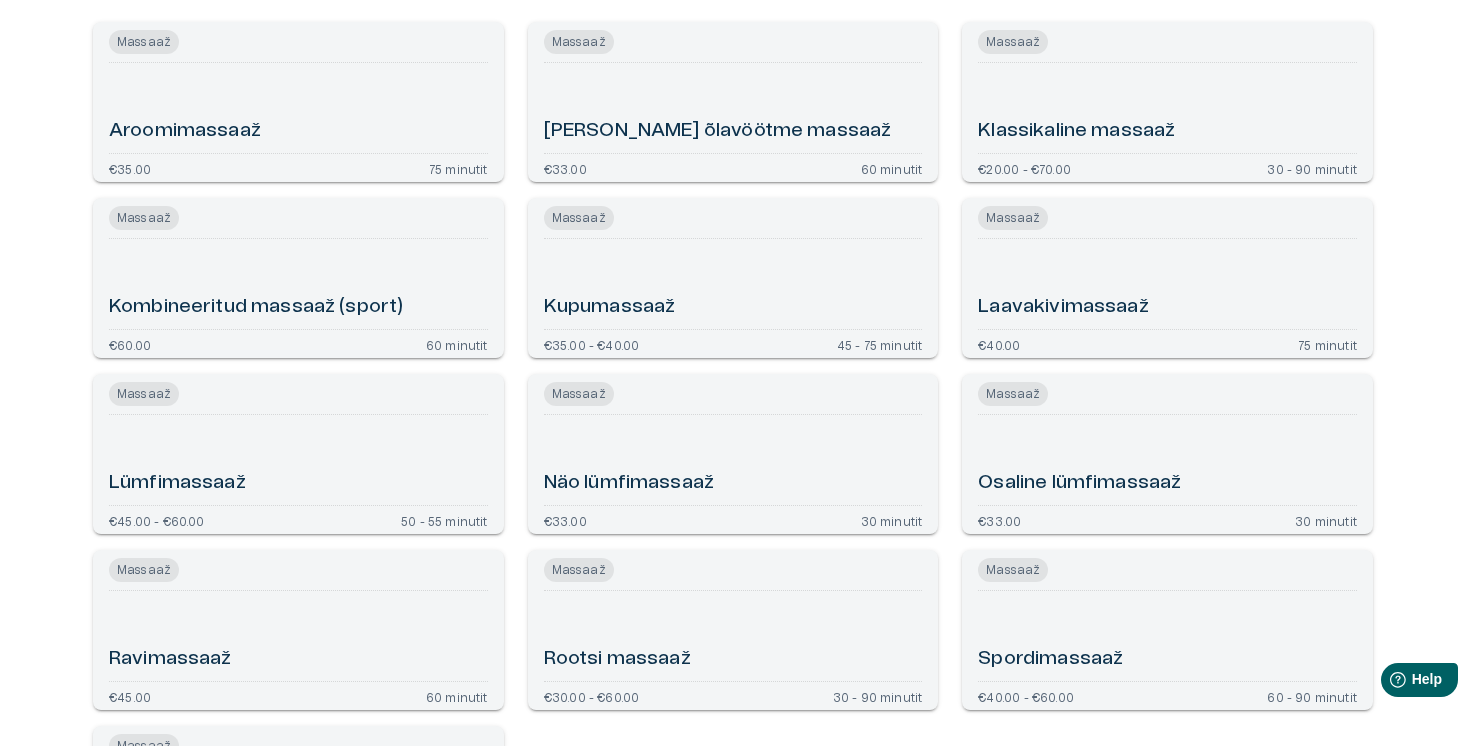 click on "Lümfimassaaž" at bounding box center (298, 460) 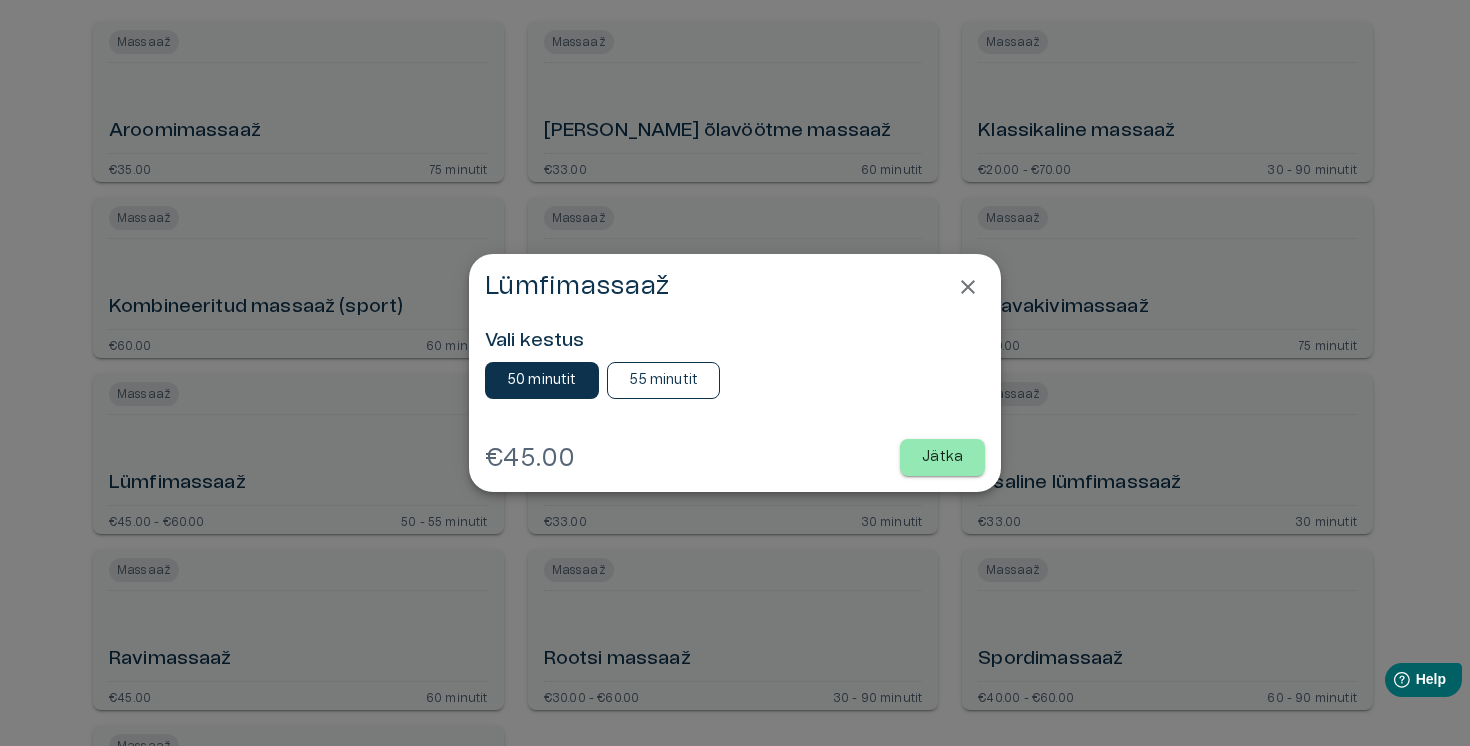 click on "55 minutit" at bounding box center [664, 380] 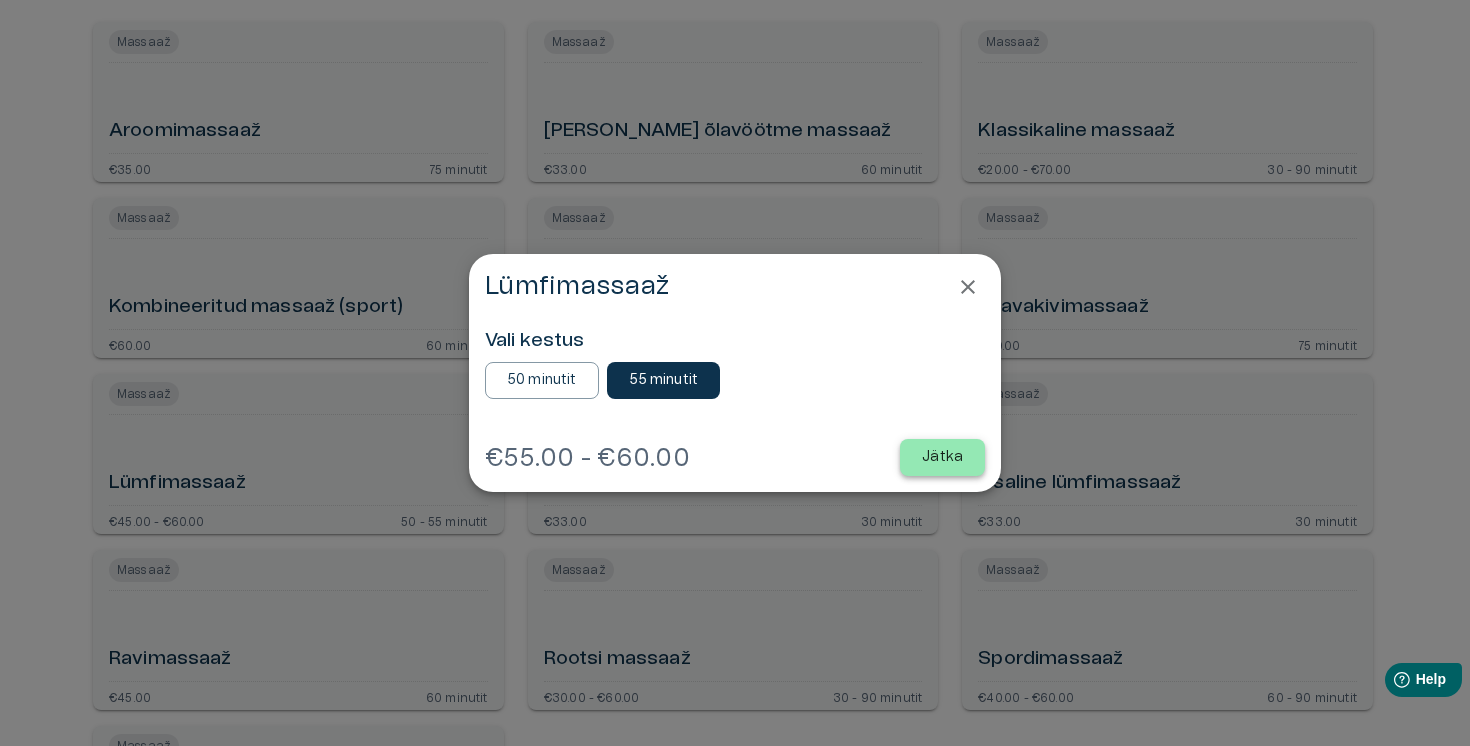 click on "Jätka" at bounding box center (942, 457) 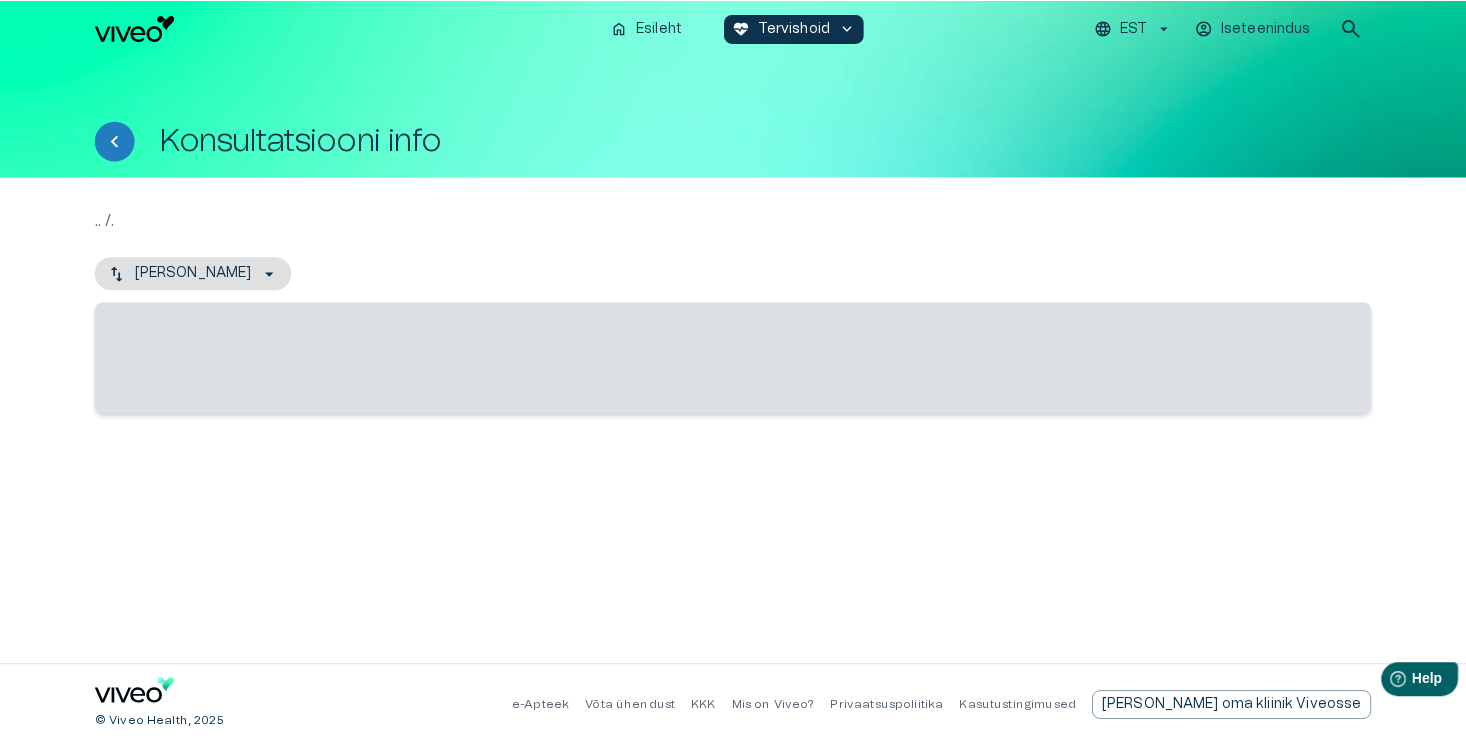 scroll, scrollTop: 0, scrollLeft: 0, axis: both 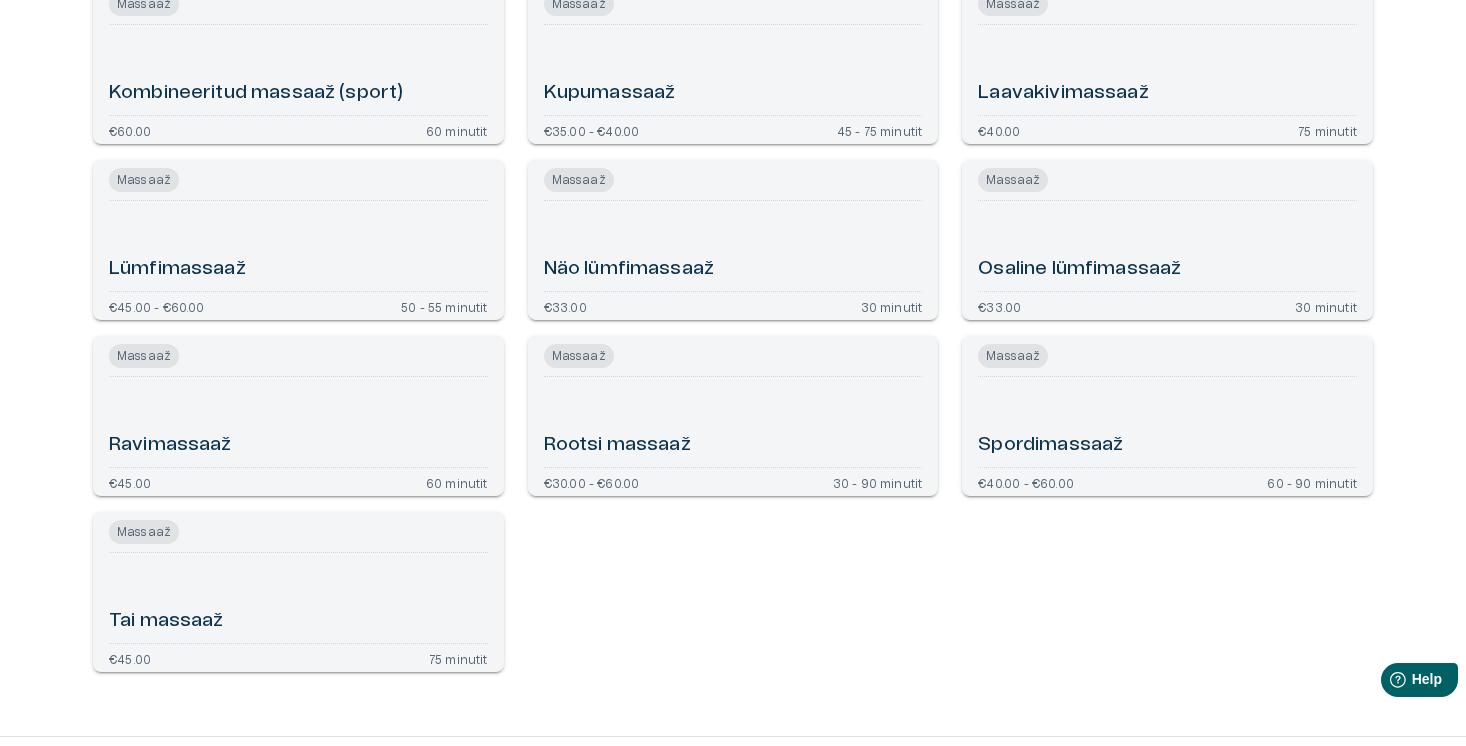 click on "Osaline lümfimassaaž" at bounding box center (1079, 269) 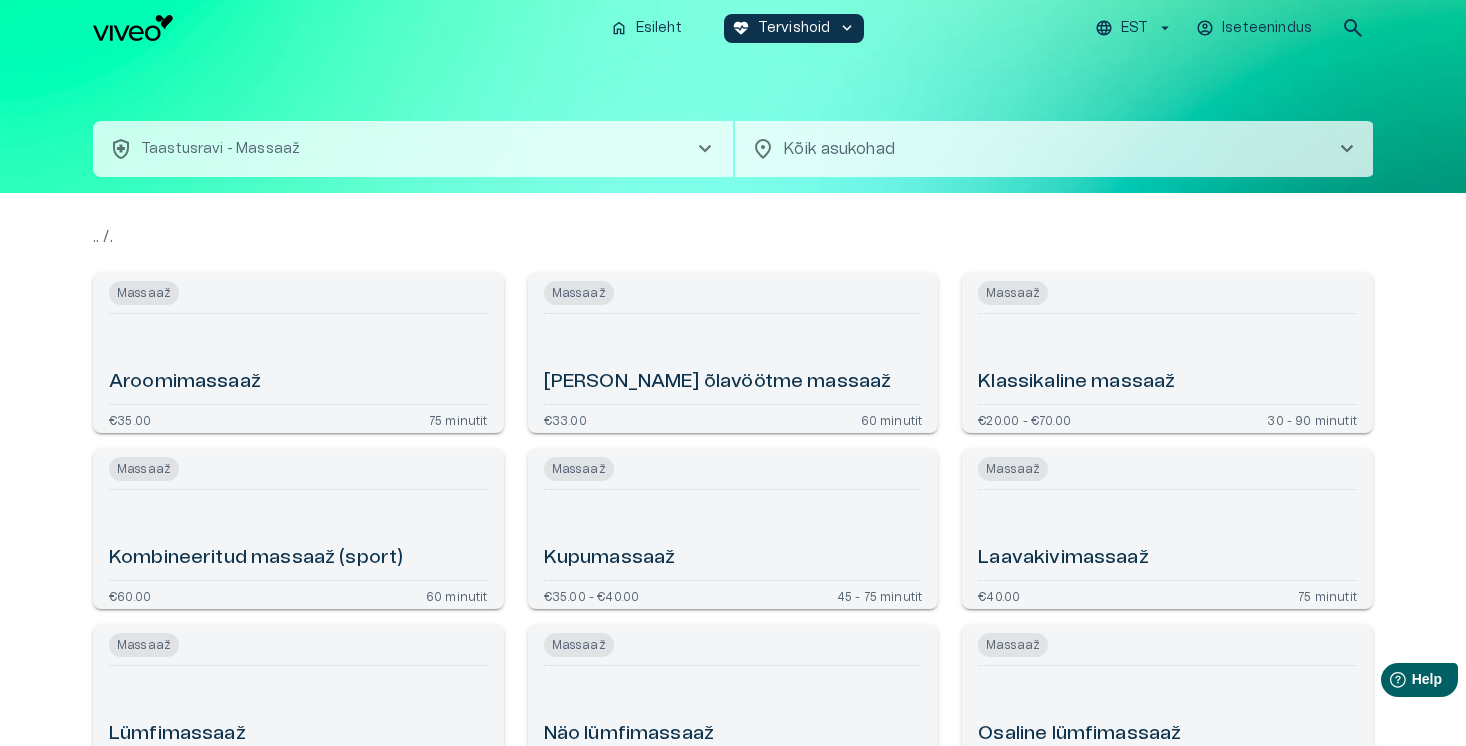 scroll, scrollTop: 537, scrollLeft: 0, axis: vertical 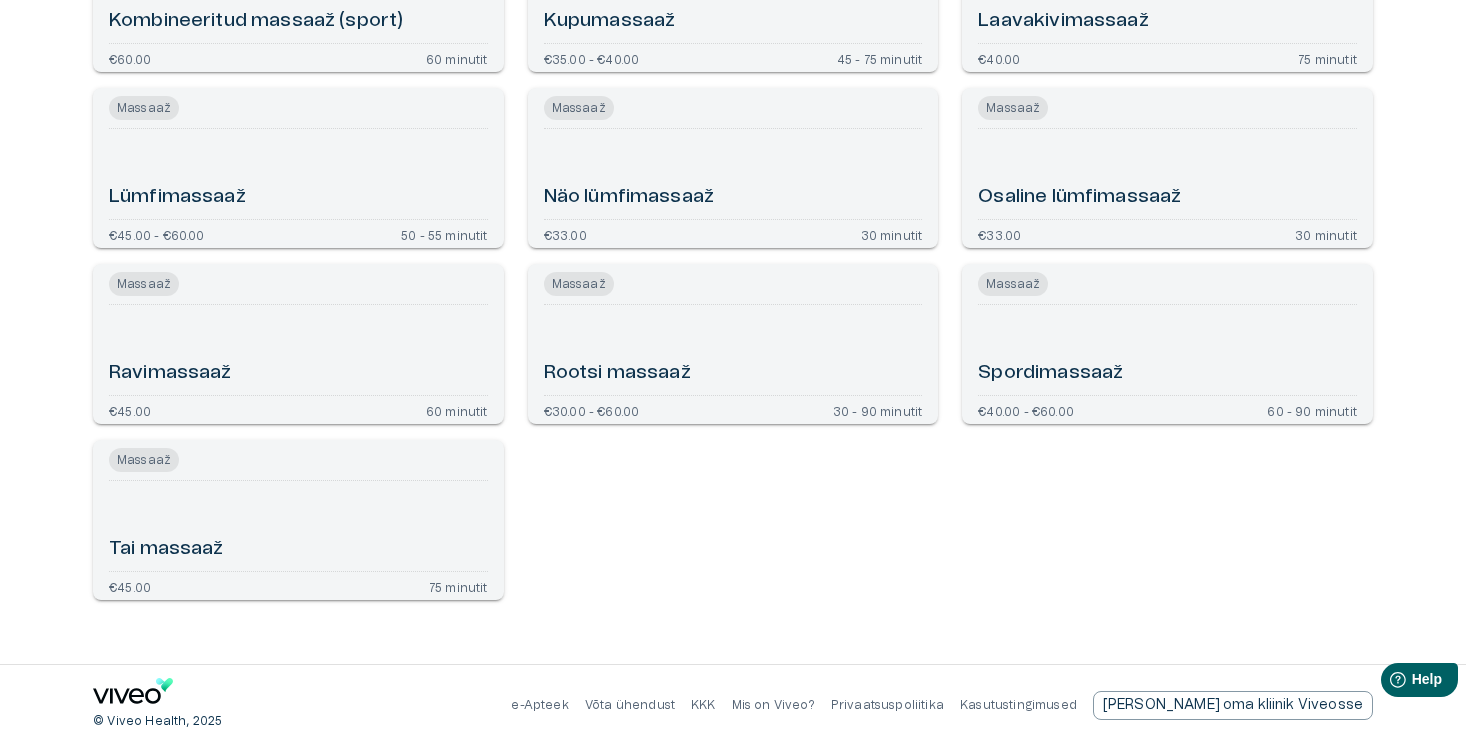 click on "Osaline lümfimassaaž" at bounding box center (1079, 197) 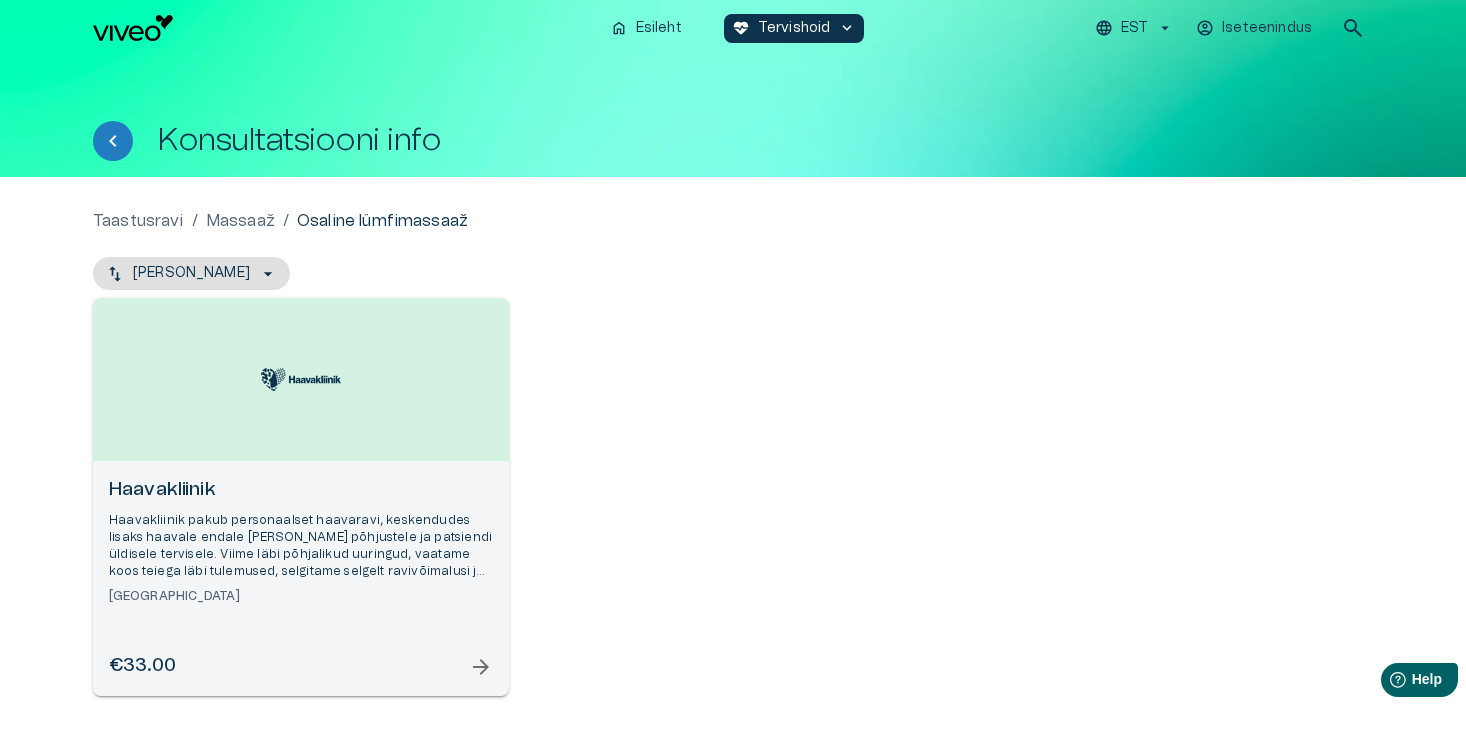 scroll, scrollTop: 537, scrollLeft: 0, axis: vertical 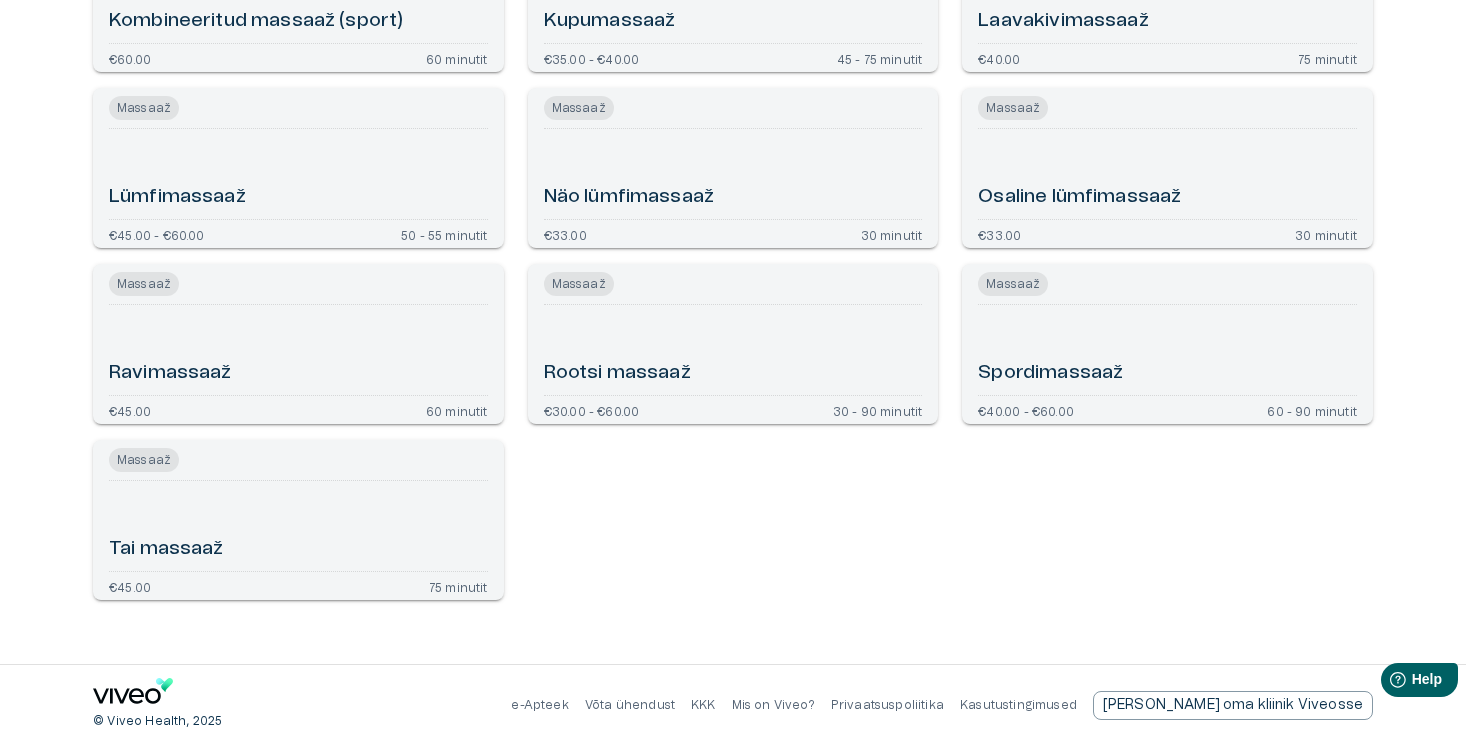 click on "Osaline lümfimassaaž" at bounding box center (1167, 174) 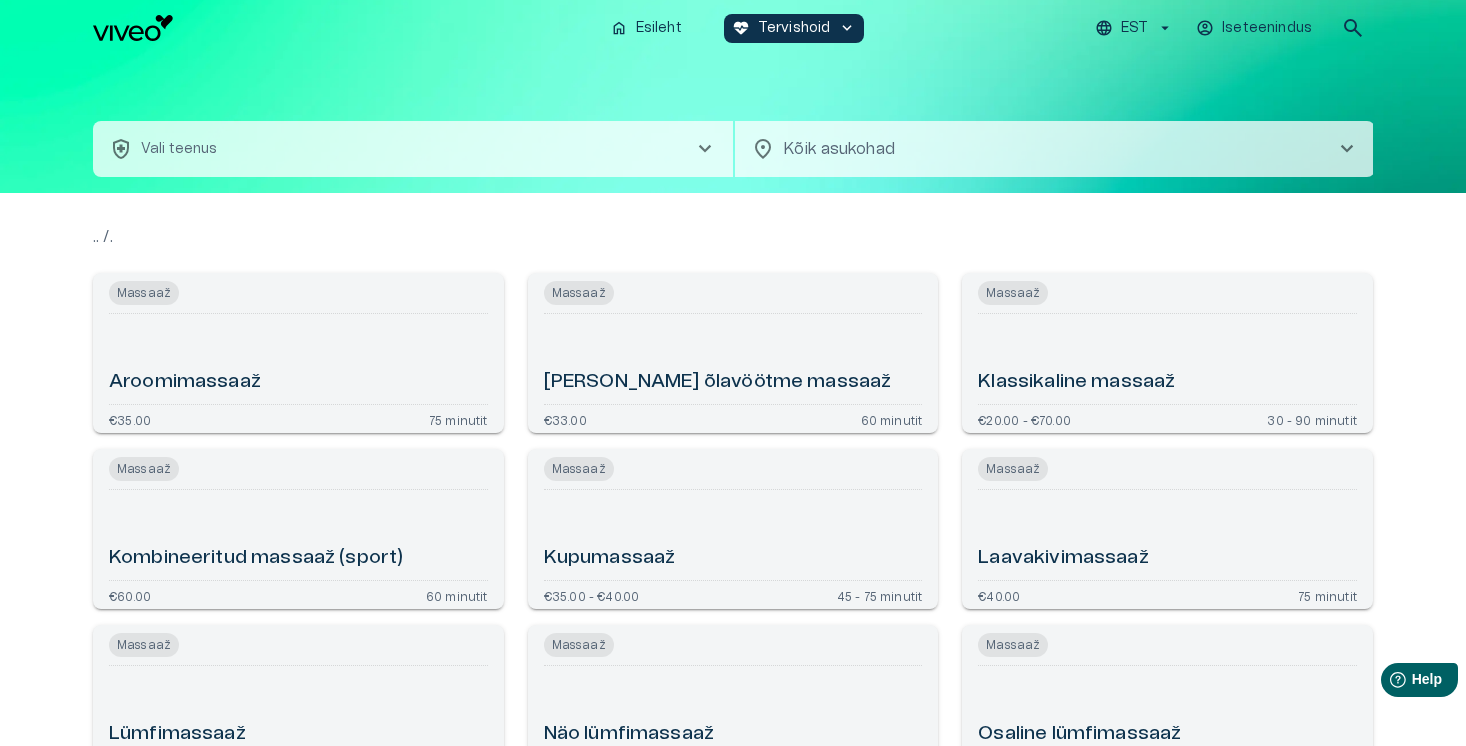 scroll, scrollTop: 537, scrollLeft: 0, axis: vertical 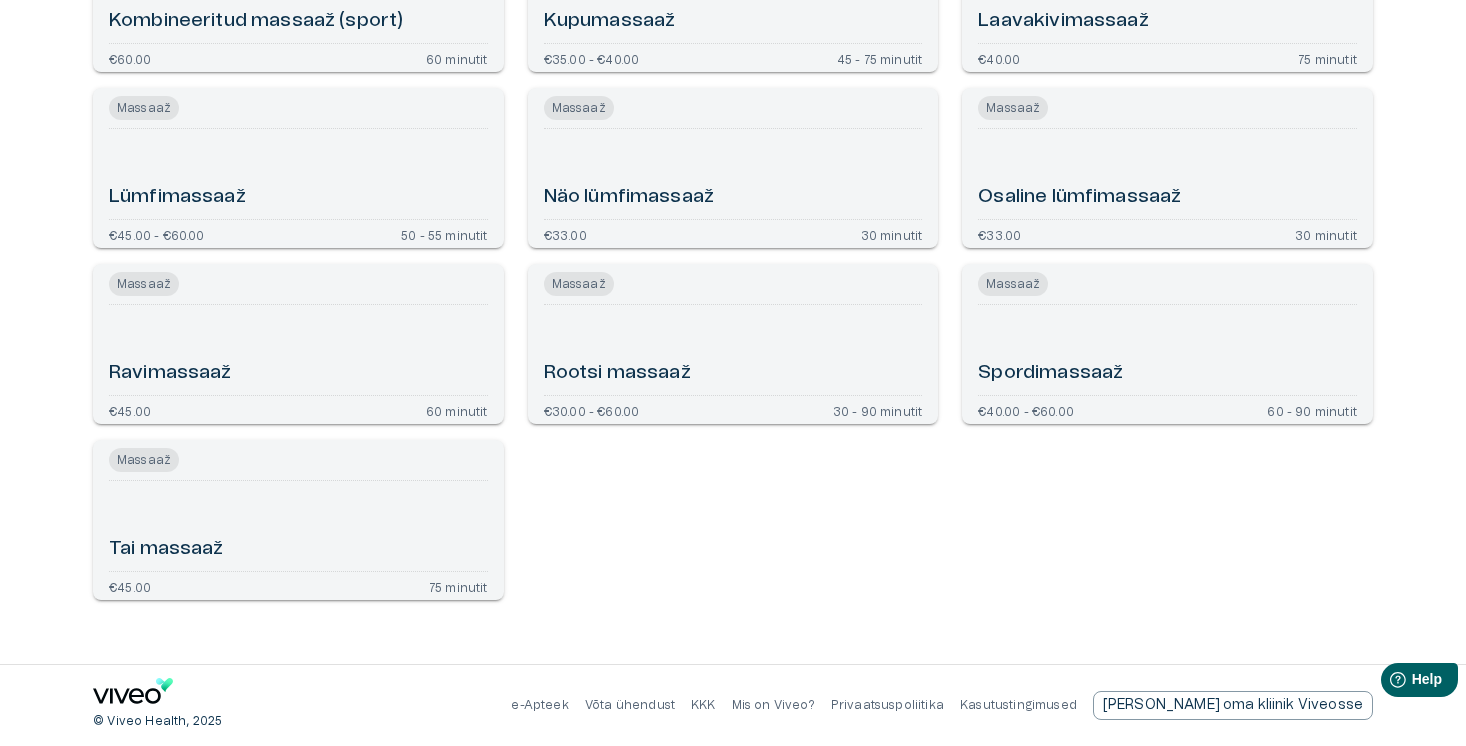 click on "Massaaž Osaline lümfimassaaž €33.00 30 minutit" at bounding box center (1167, 168) 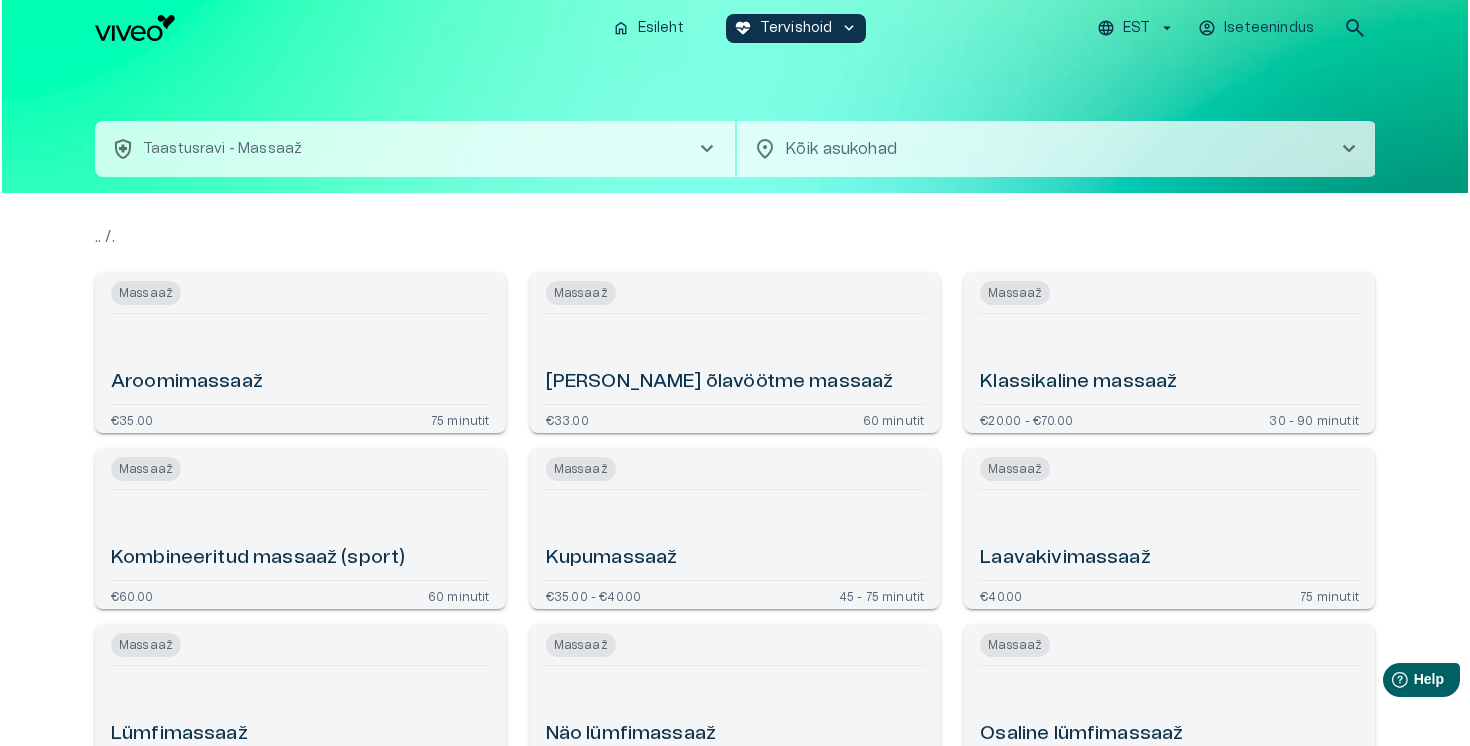 scroll, scrollTop: 537, scrollLeft: 0, axis: vertical 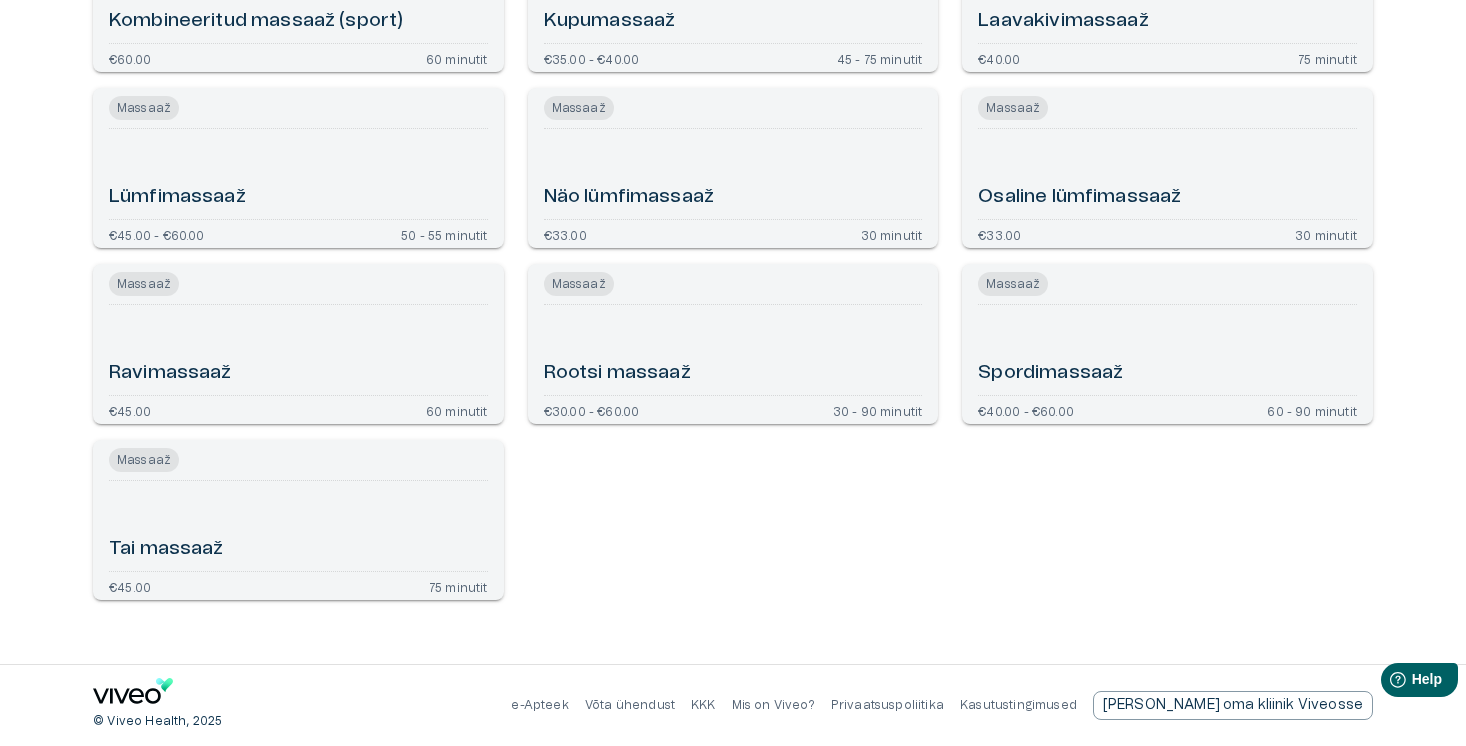 click on "Massaaž" at bounding box center (298, 108) 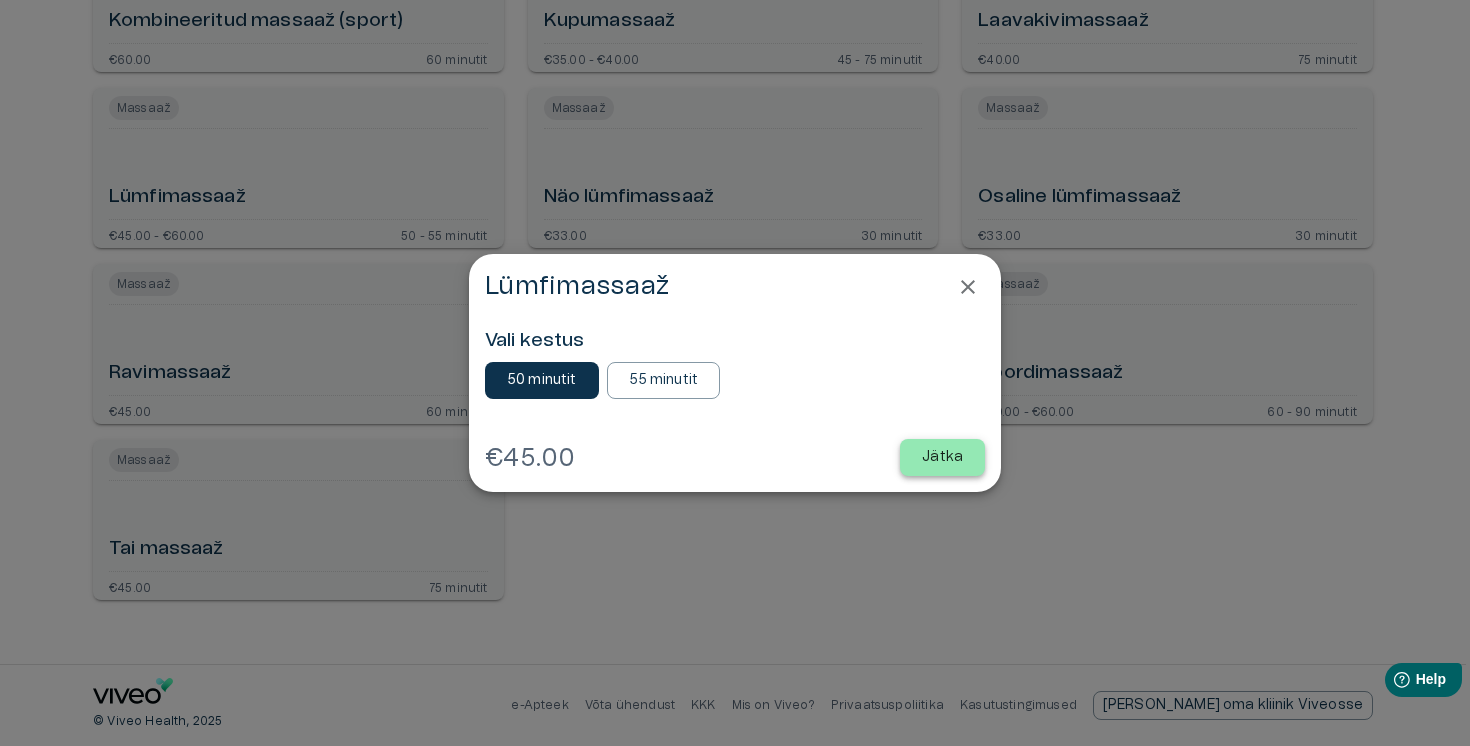 click on "Jätka" at bounding box center [942, 457] 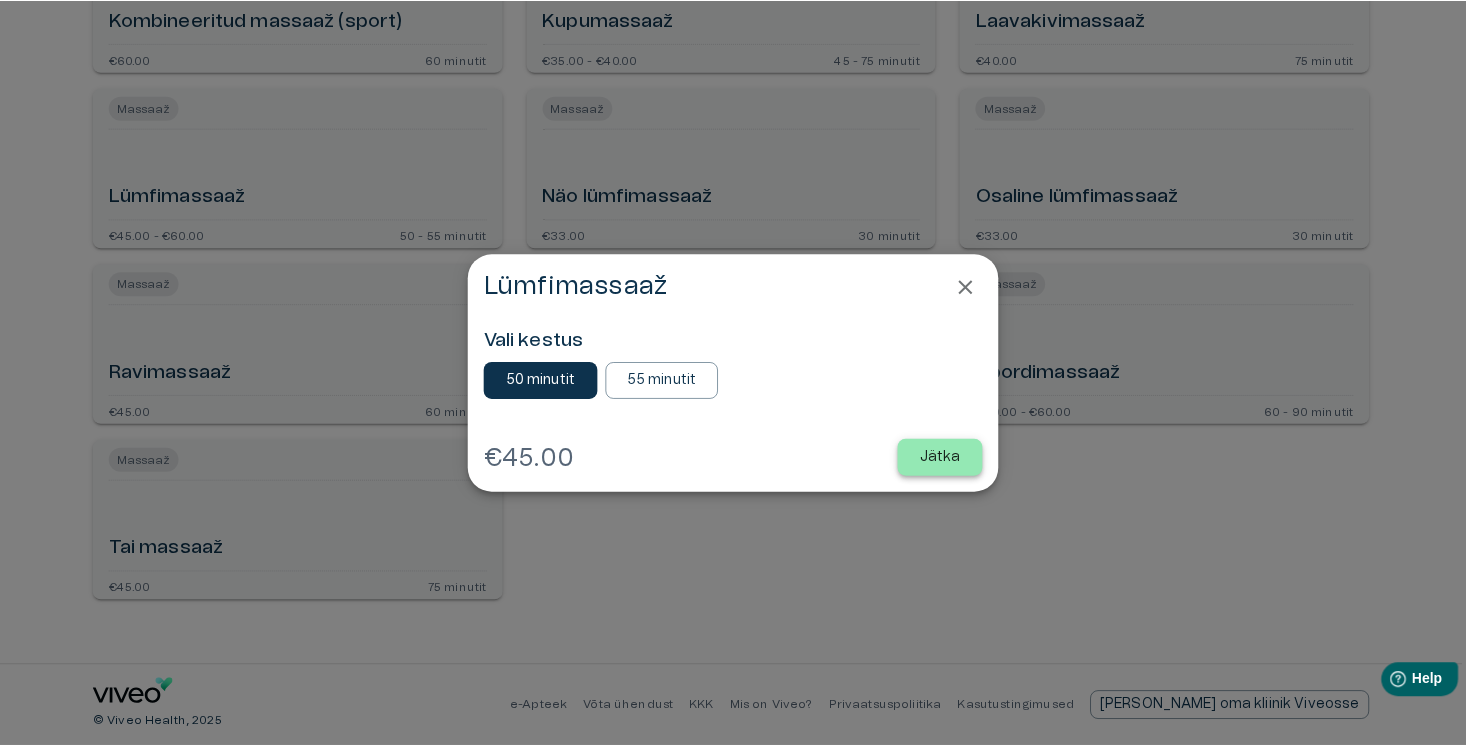 scroll, scrollTop: 0, scrollLeft: 0, axis: both 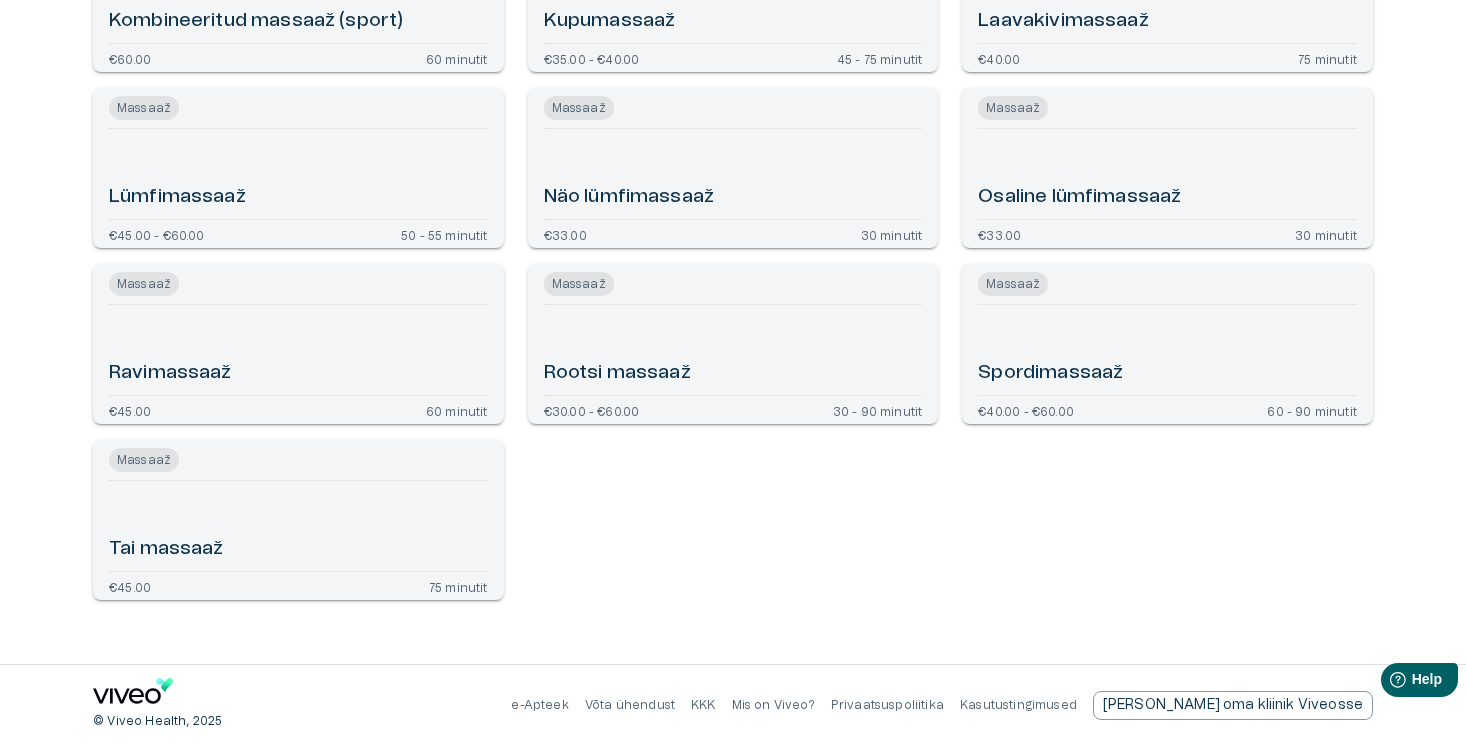 click on "Massaaž Lümfimassaaž €45.00 - €60.00 50 - 55 minutit" at bounding box center (298, 168) 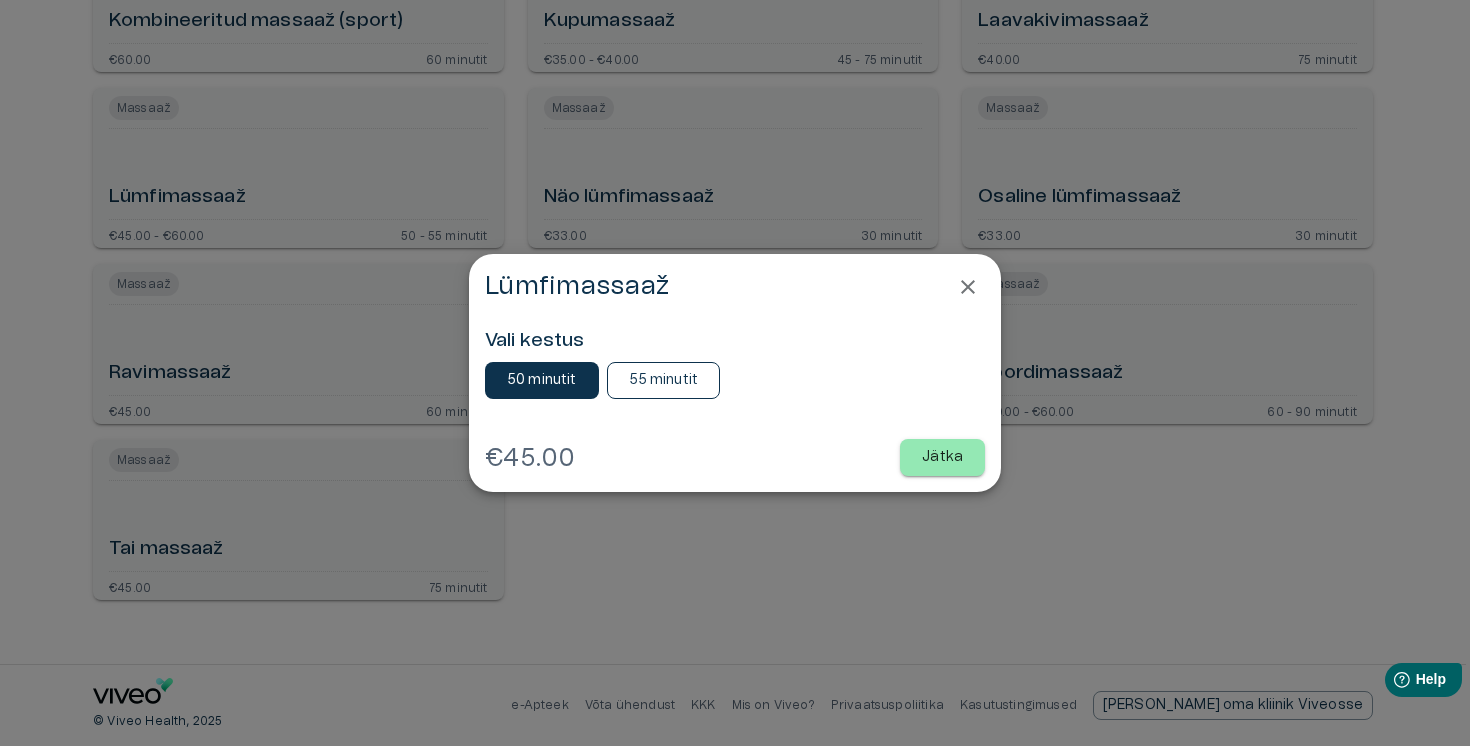 click on "55 minutit" at bounding box center [664, 380] 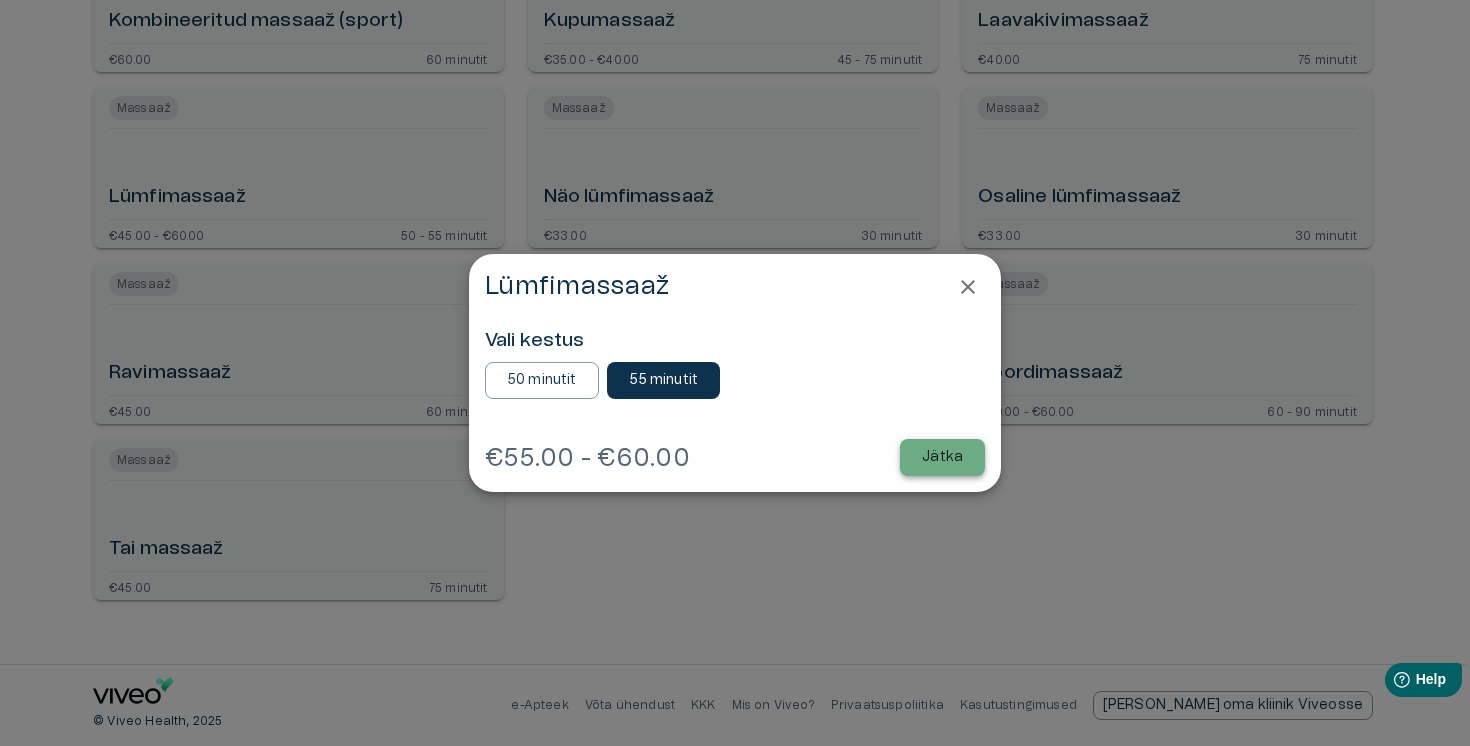 click on "Jätka" at bounding box center [942, 457] 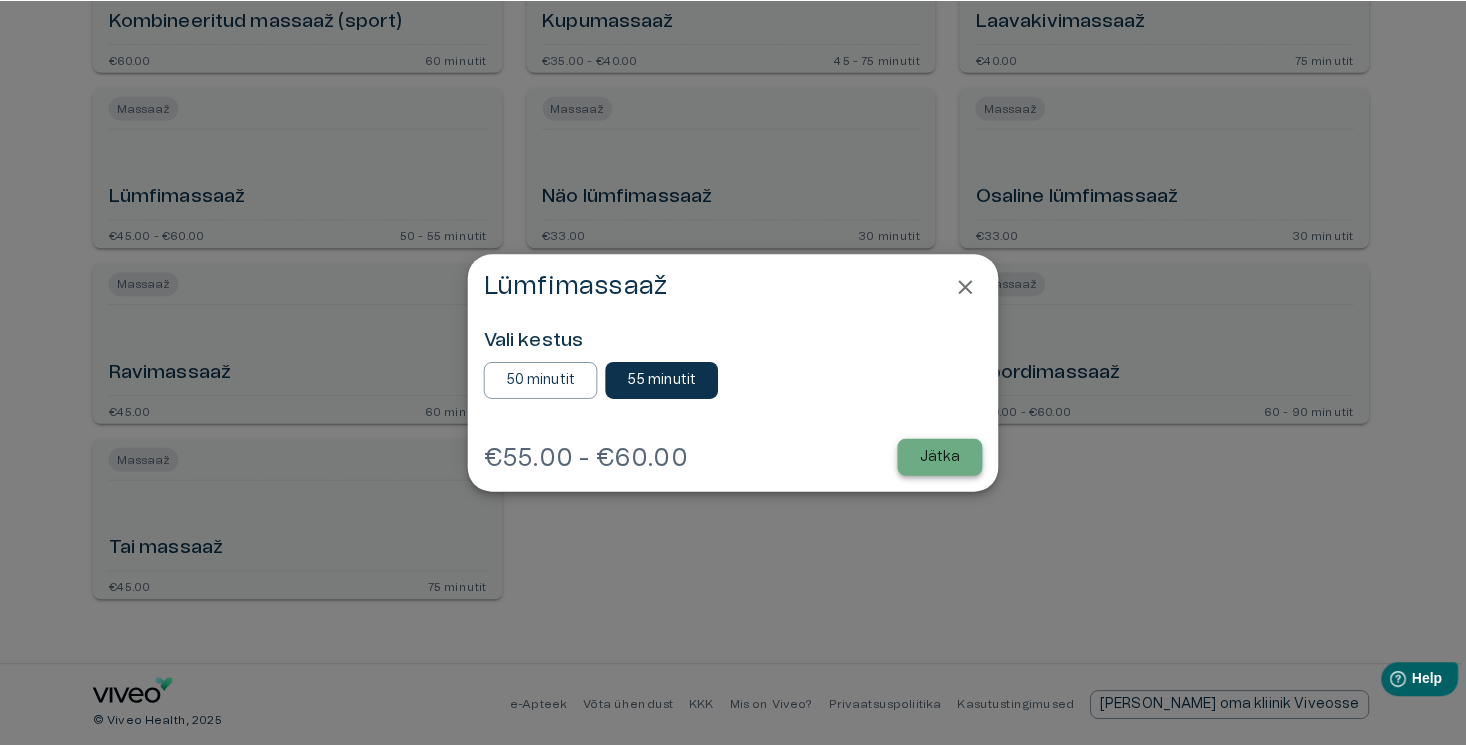 scroll, scrollTop: 0, scrollLeft: 0, axis: both 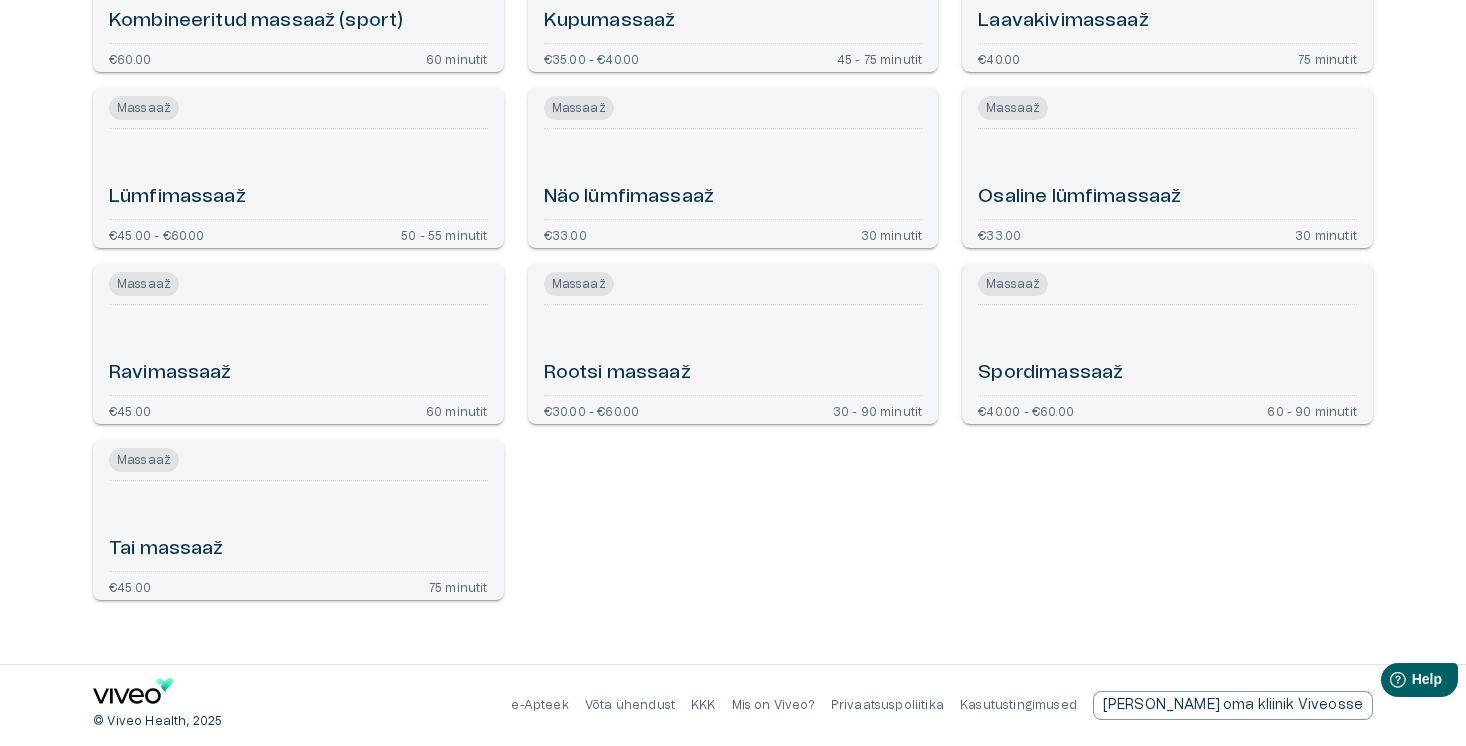 click on "Lümfimassaaž" at bounding box center [298, 174] 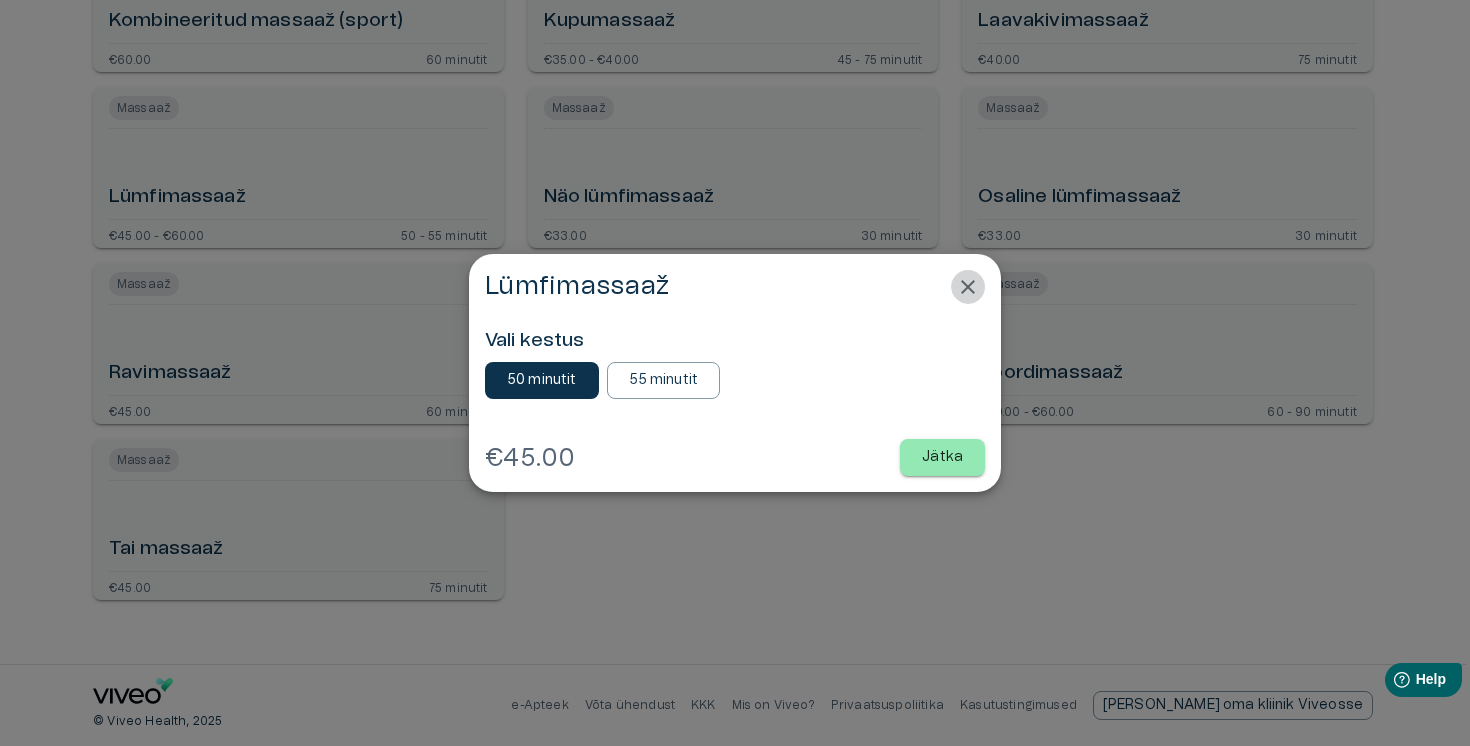 click 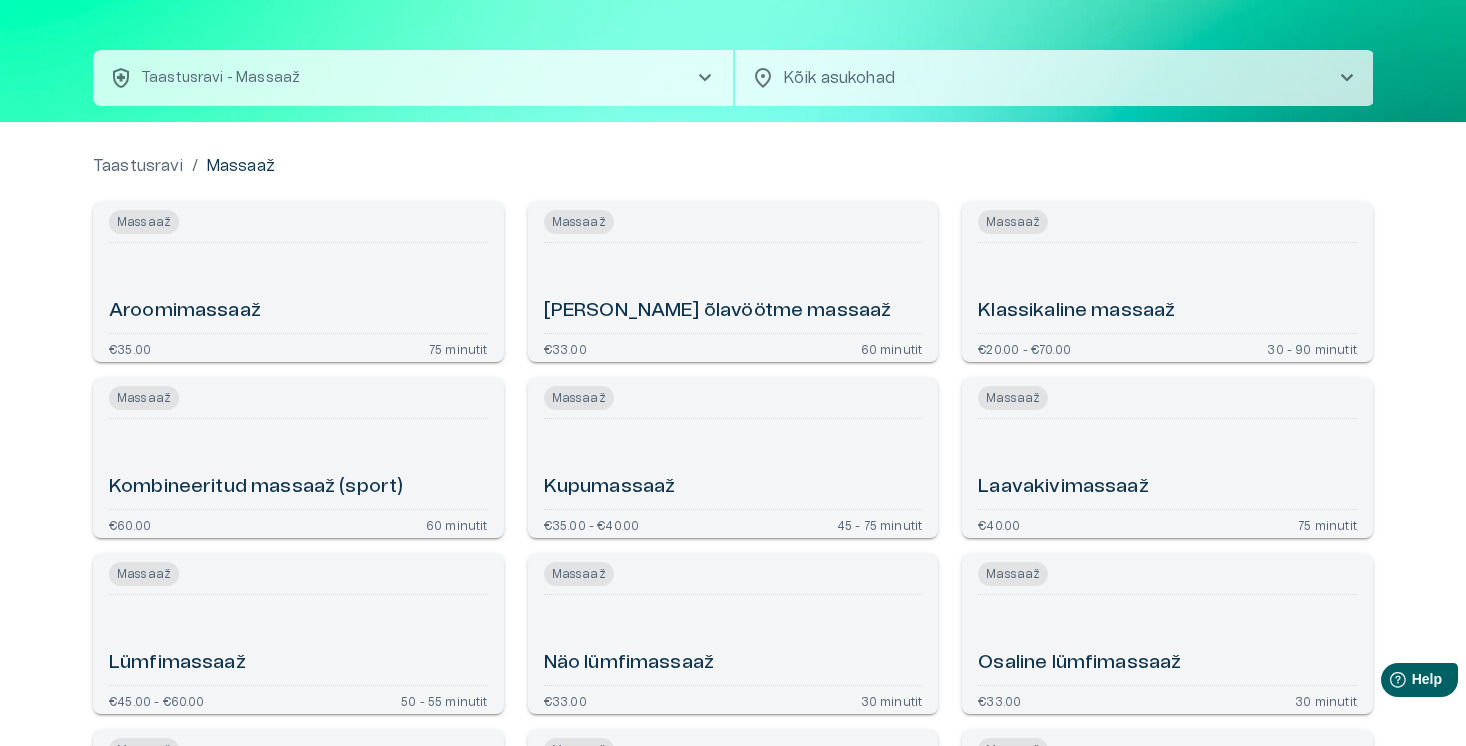 scroll, scrollTop: 0, scrollLeft: 0, axis: both 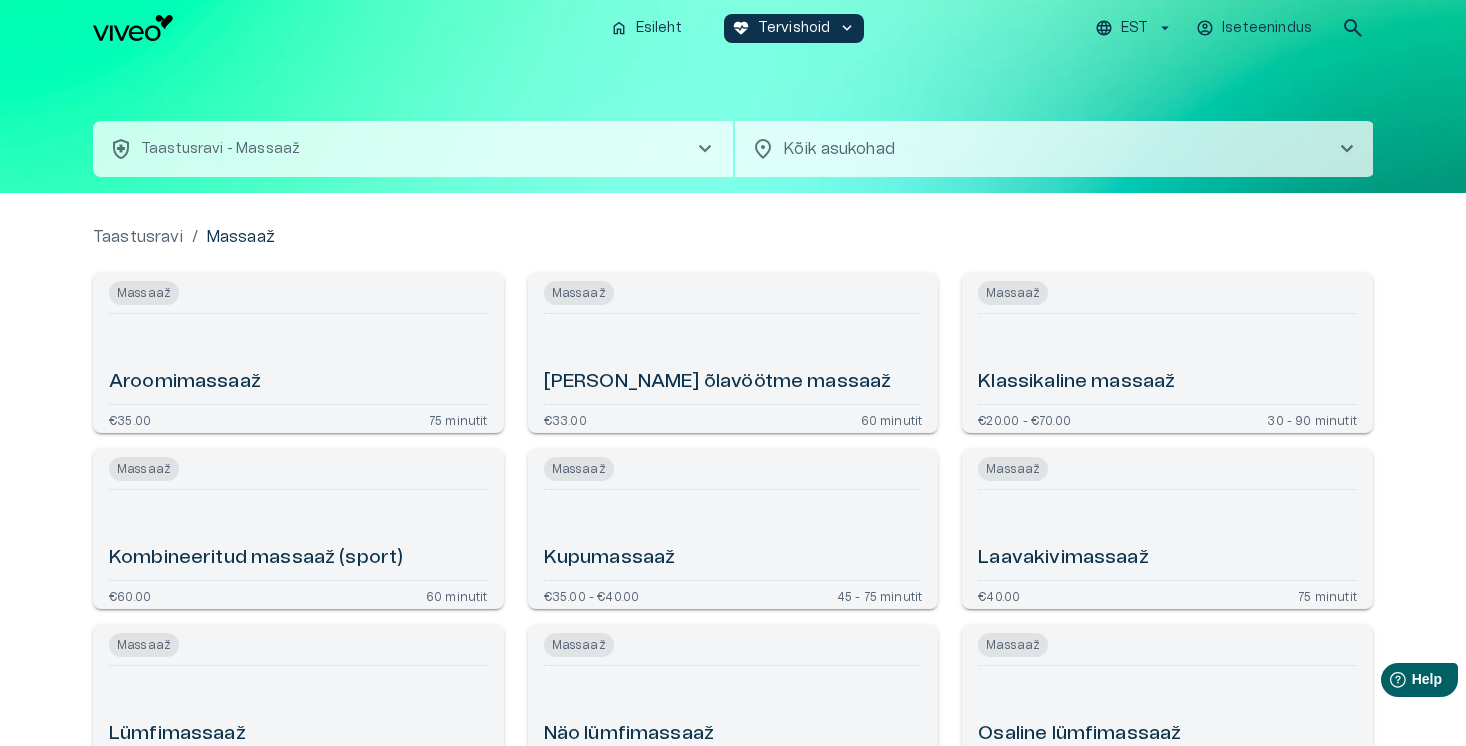 click on "health_and_safety Taastusravi - Massaaž chevron_right" at bounding box center (413, 149) 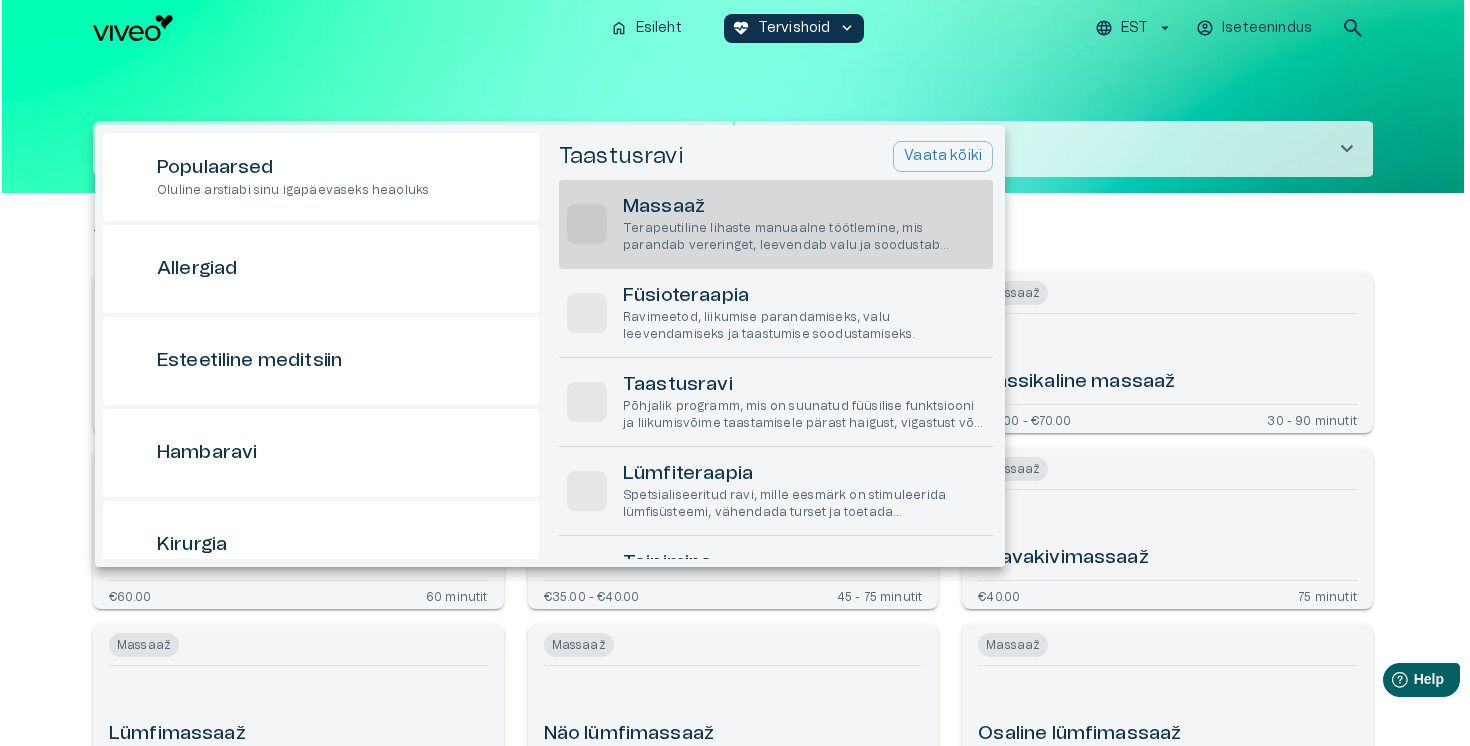 scroll, scrollTop: 56, scrollLeft: 0, axis: vertical 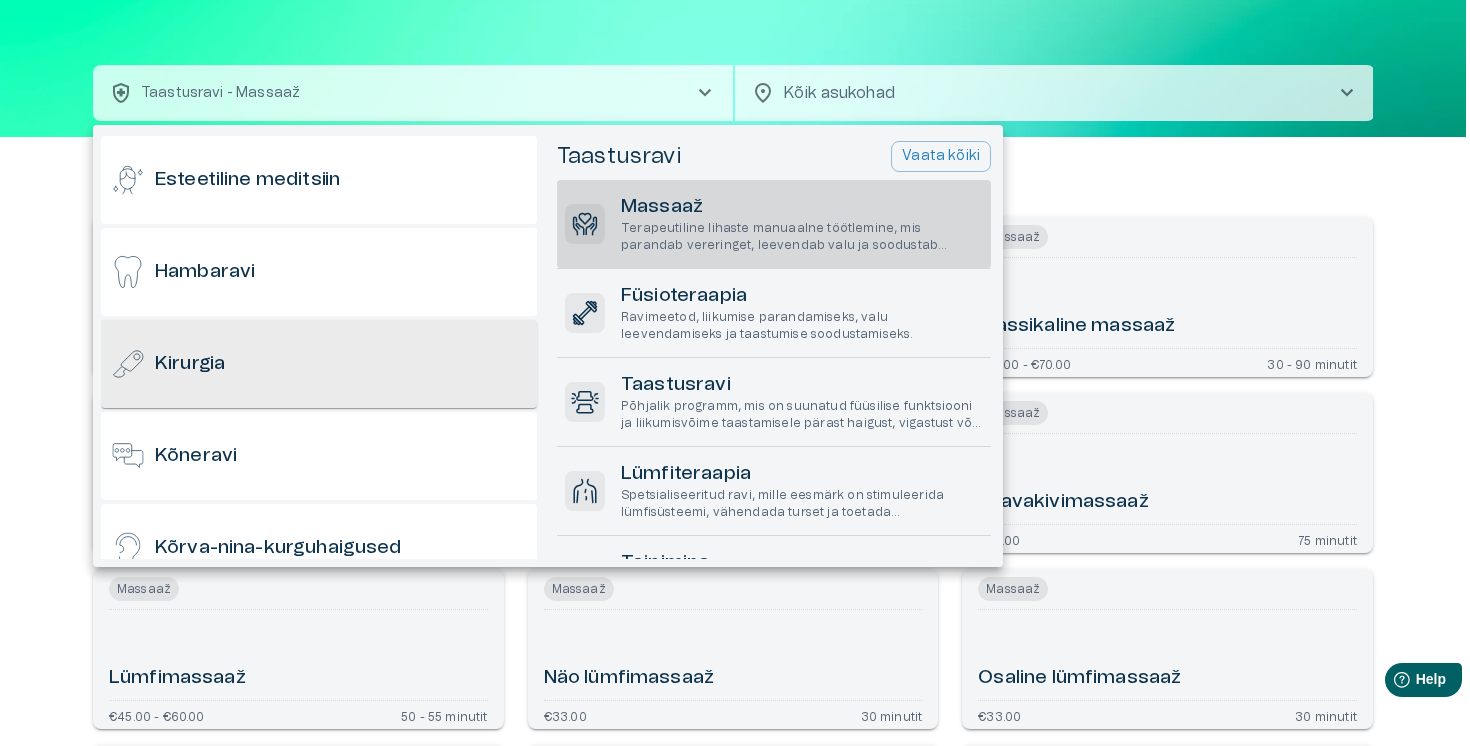 click on "Kirurgia" at bounding box center (190, 364) 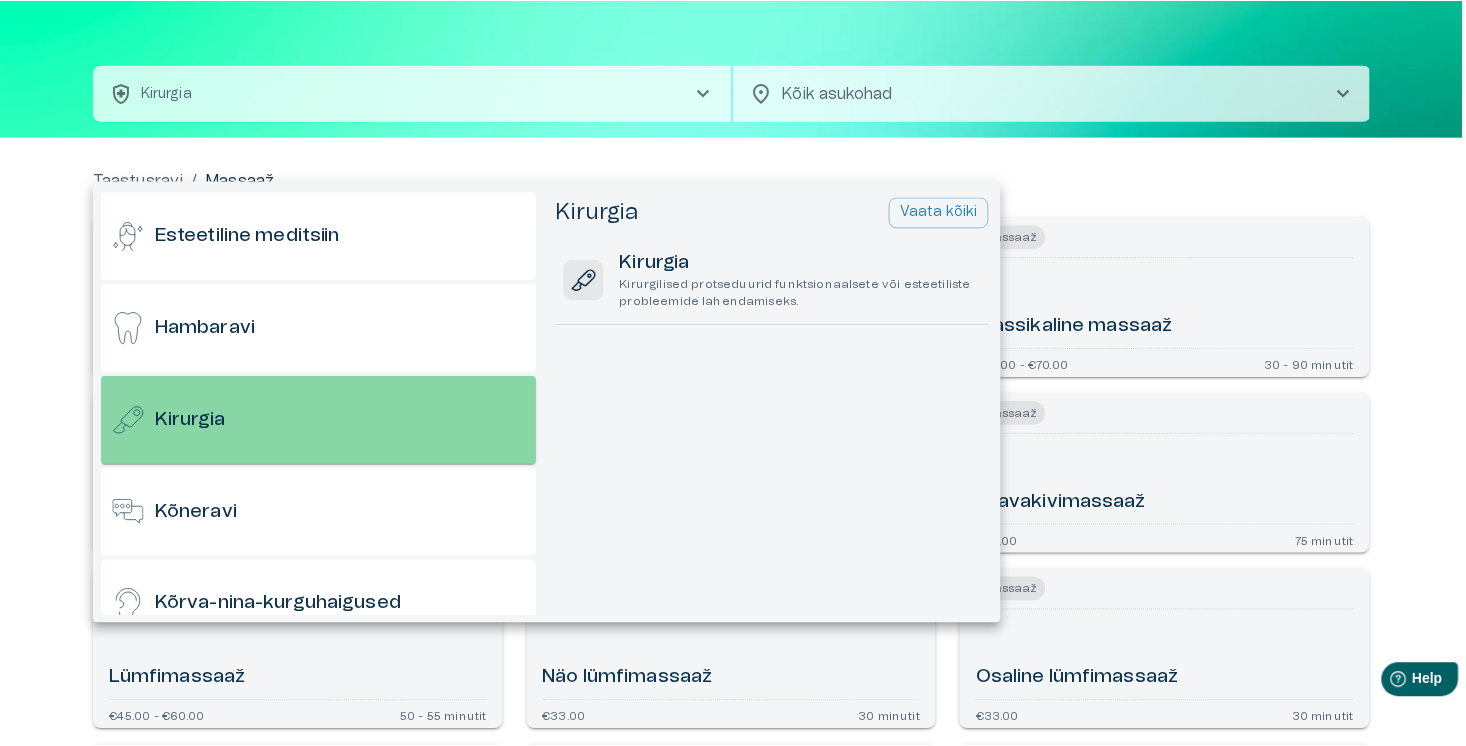 scroll, scrollTop: 0, scrollLeft: 0, axis: both 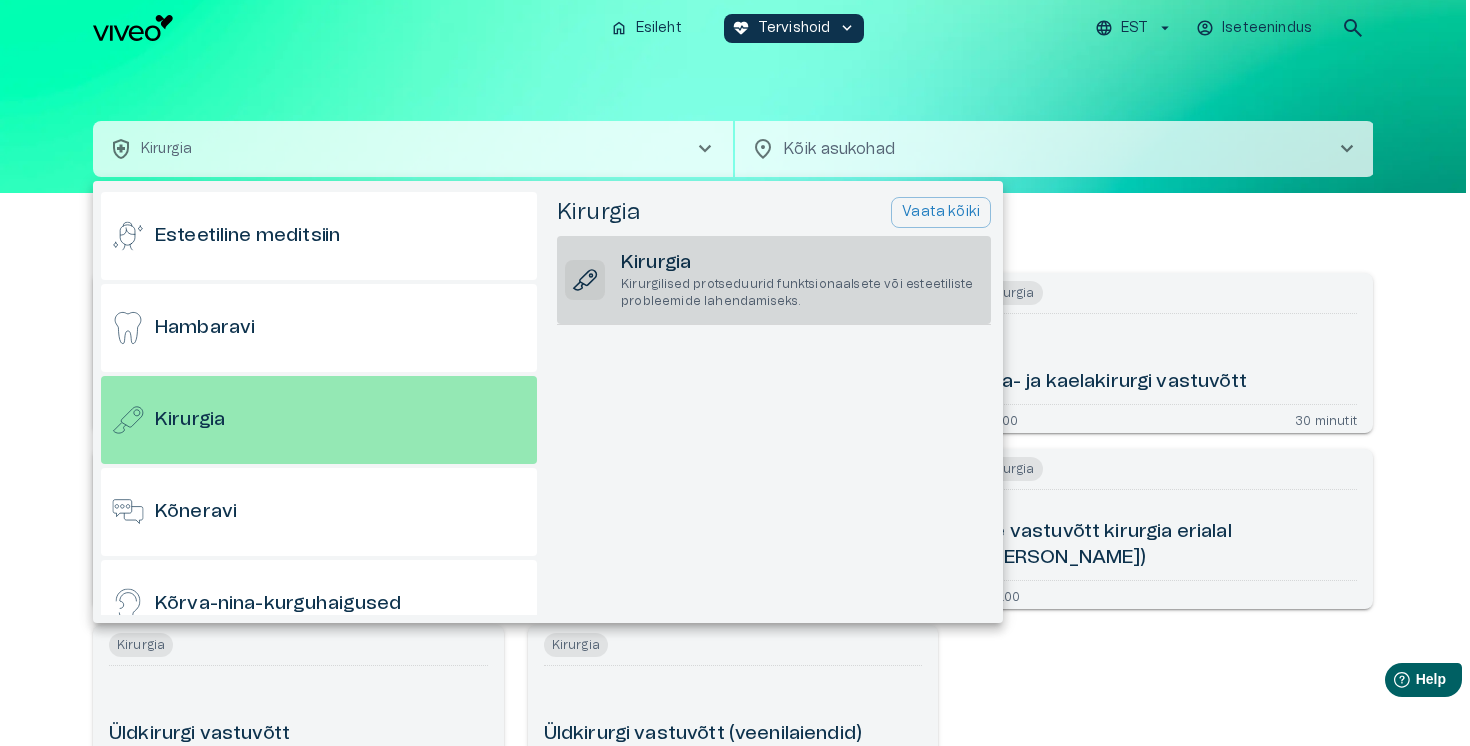 click on "Kirurgilised protseduurid funktsionaalsete või esteetiliste probleemide lahendamiseks." at bounding box center [802, 293] 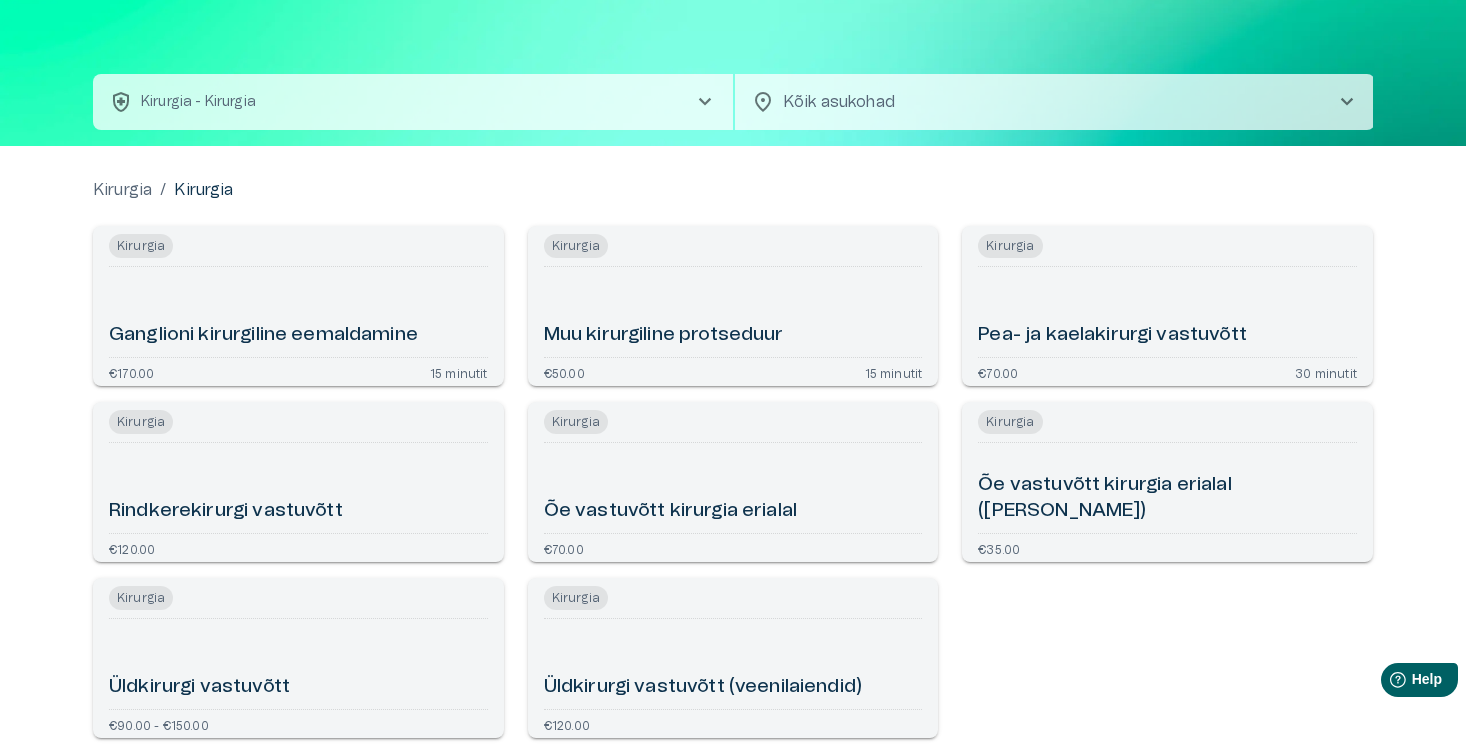scroll, scrollTop: 0, scrollLeft: 0, axis: both 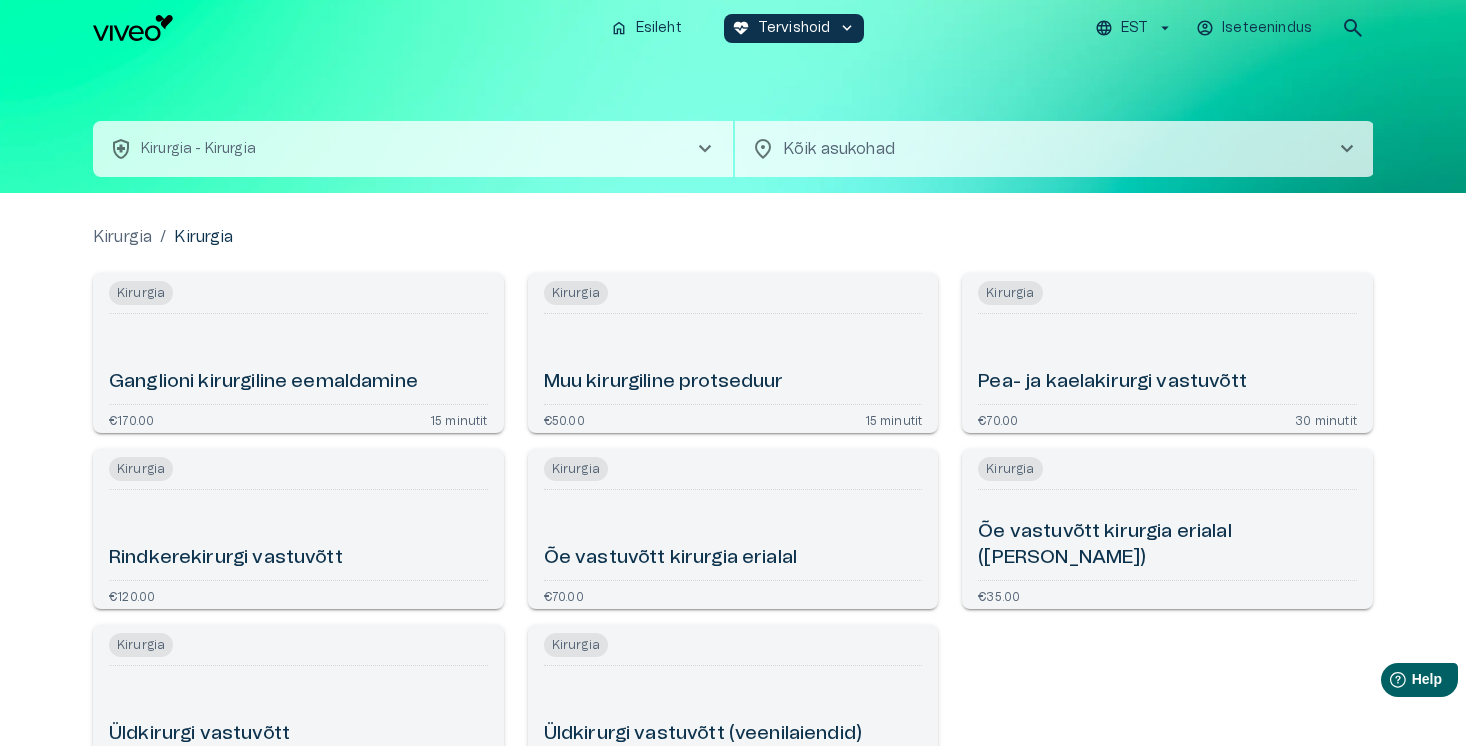 click on "health_and_safety Kirurgia - Kirurgia chevron_right" at bounding box center (413, 149) 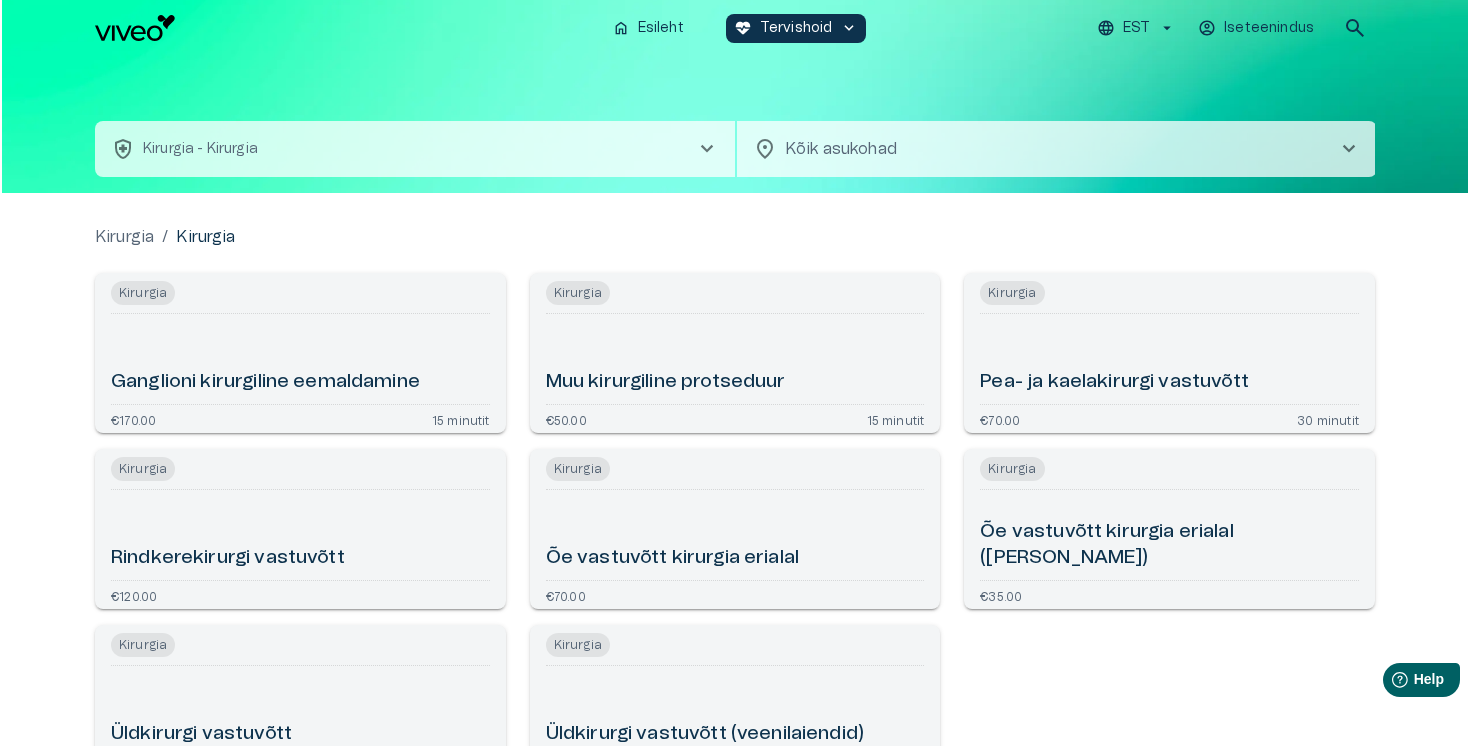 scroll, scrollTop: 56, scrollLeft: 0, axis: vertical 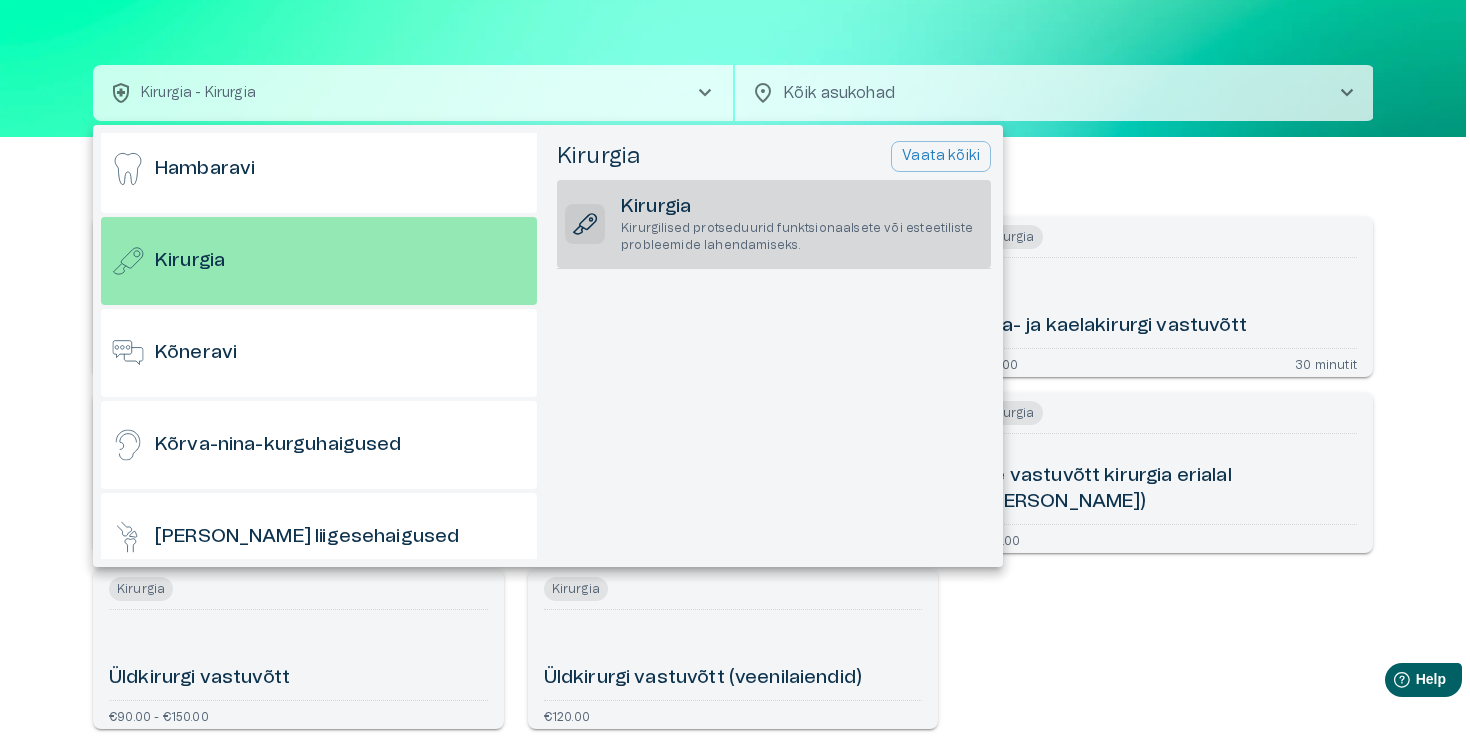 click at bounding box center [735, 373] 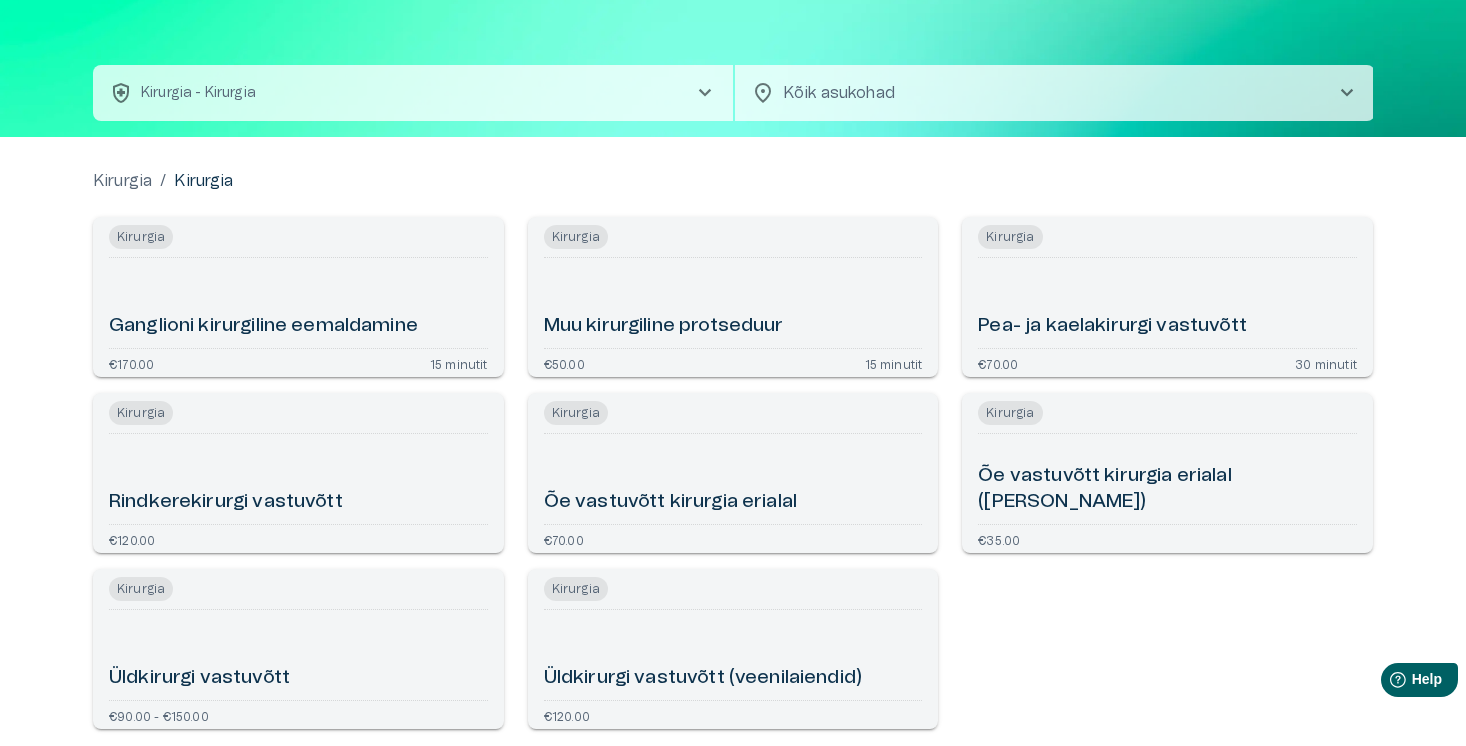 scroll, scrollTop: 0, scrollLeft: 0, axis: both 